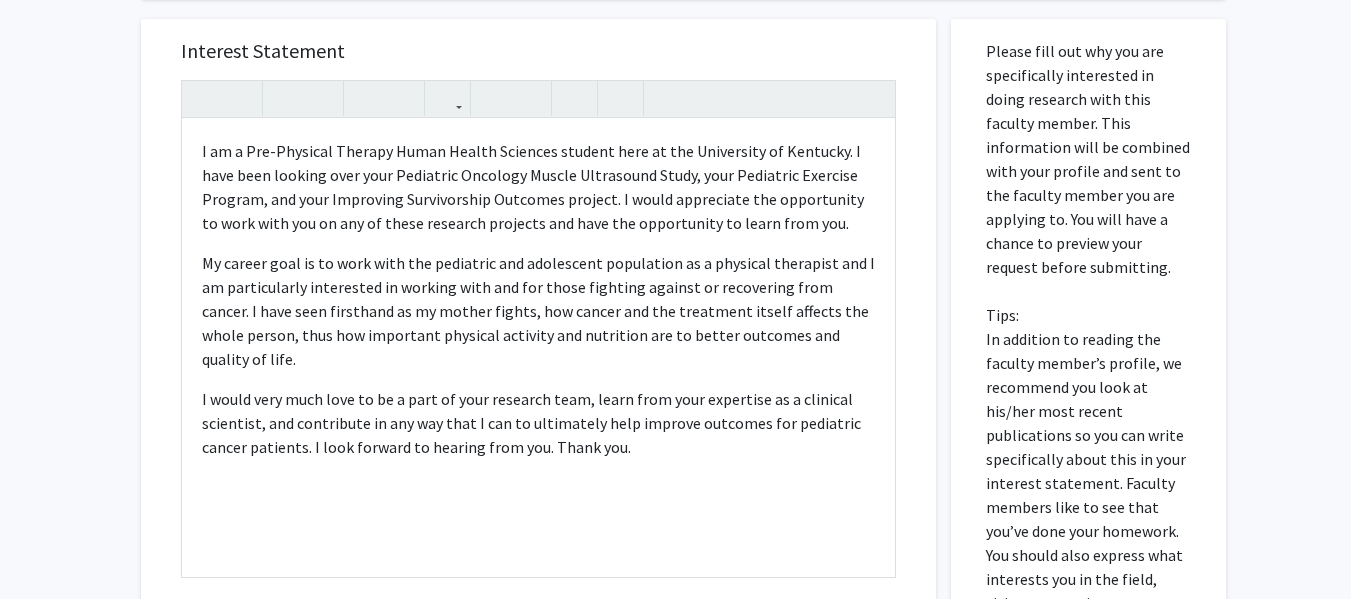 scroll, scrollTop: 846, scrollLeft: 0, axis: vertical 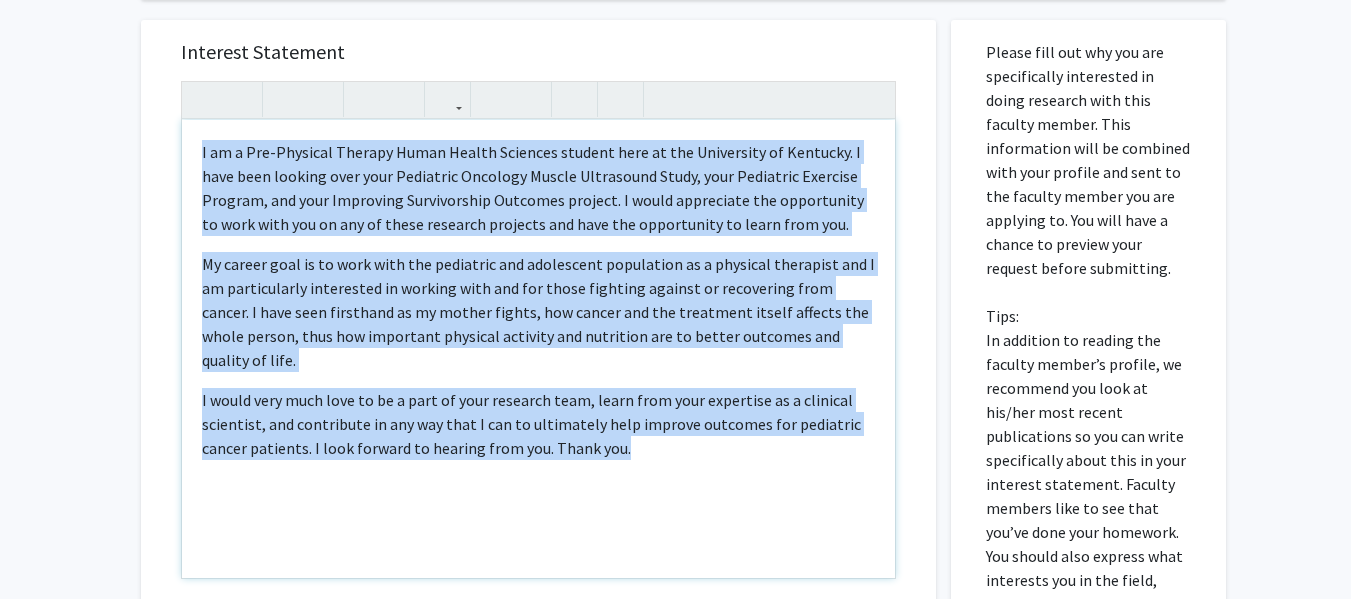 drag, startPoint x: 197, startPoint y: 152, endPoint x: 658, endPoint y: 432, distance: 539.3709 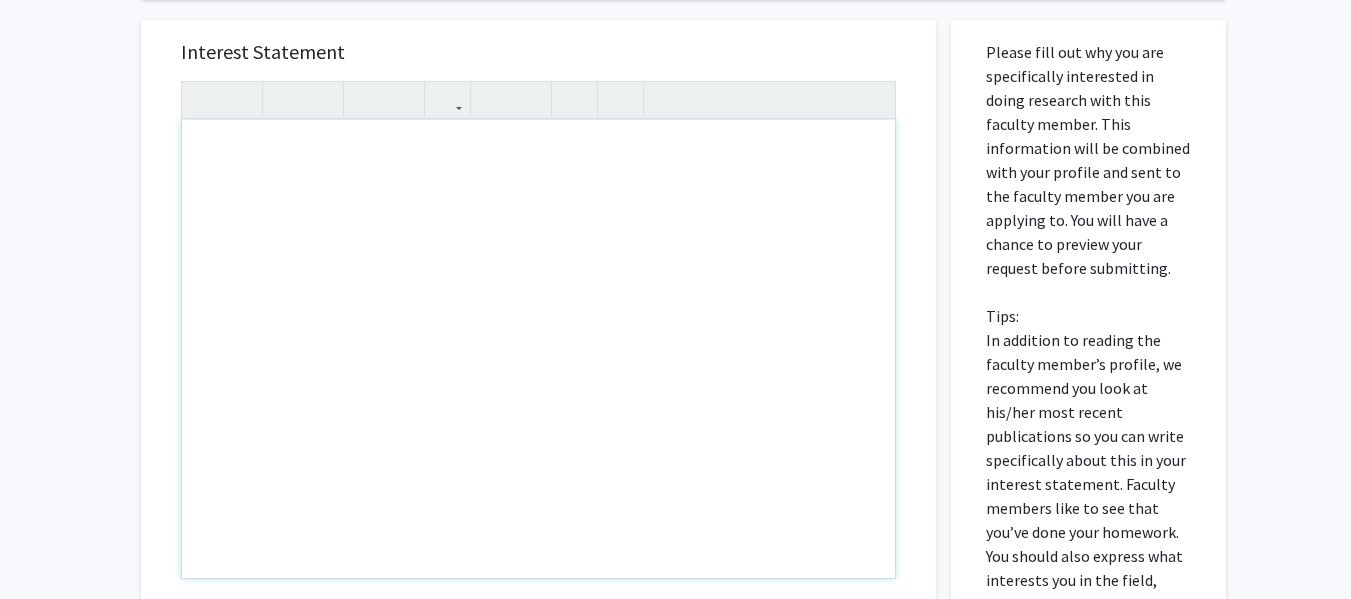 type on "<p>I am a Pre-Physical Therapy Human Health Sciences student here at the University of Kentucky. I have been looking over your Pediatric Oncology Muscle Ultrasound Study, your Pediatric Exercise Program, and your Improving Survivorship Outcomes project. I would appreciate the opportunity to work with you on any of these research projects and have the opportunity to learn from you.
</p><p>My career goal is to work with the pediatric and adolescent population as a physical therapist. I am particularly interested in working with and for those fighting against or recovering from cancer. I have seen firsthand as my mother fights, how cancer and the treatment itself affects the whole person, thus how important physical activity and nutrition are to better outcomes and enhanced quality of life.
</p><p>I would very much love to be a part of your research team, learn from your more than 10 years experience as a clinical scientist, and contribute in any way that I can to ultimately help improve outcomes for pediatri..." 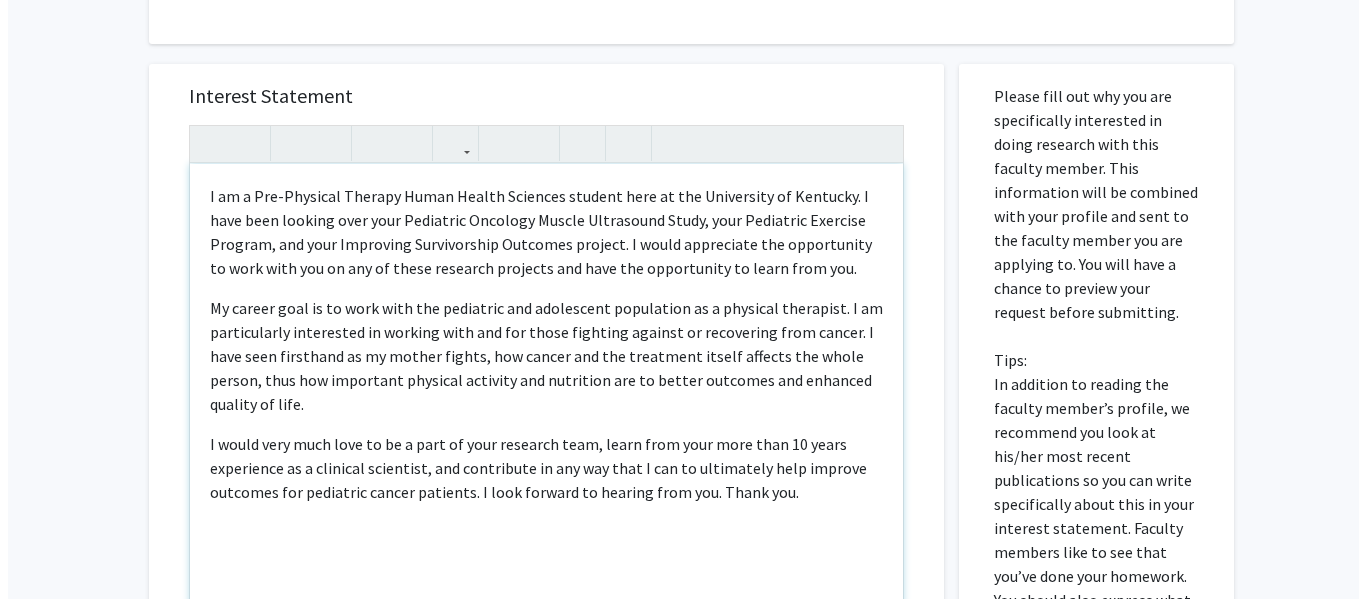 scroll, scrollTop: 1289, scrollLeft: 0, axis: vertical 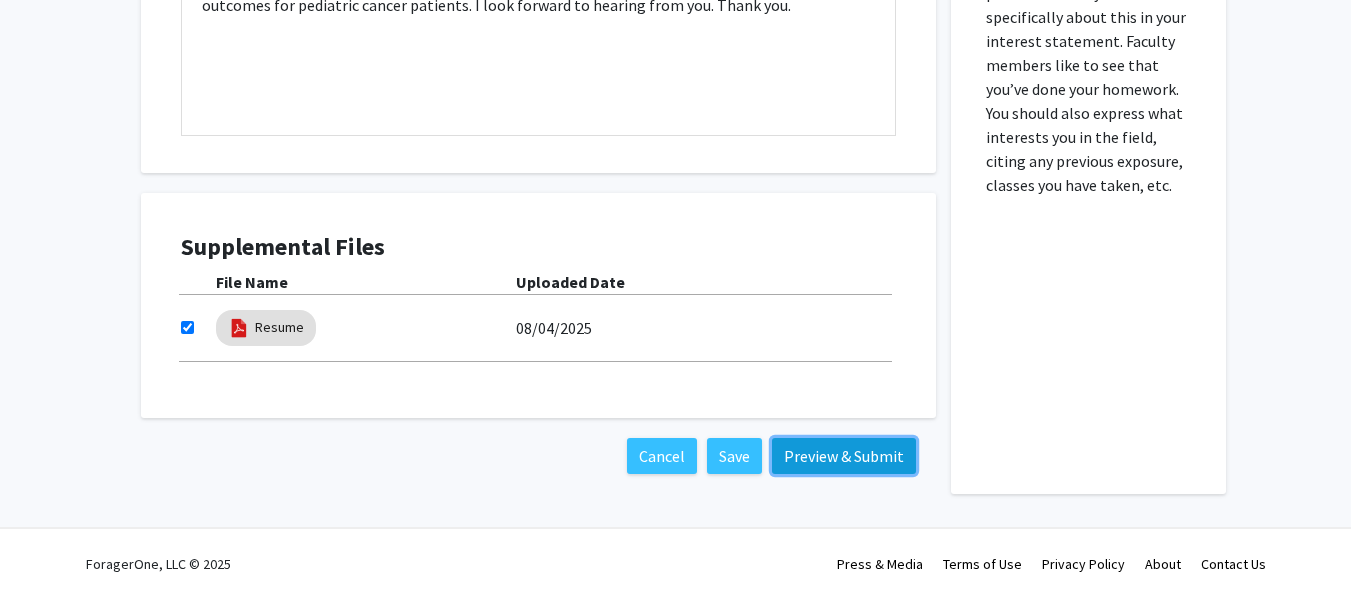 click on "Preview & Submit" at bounding box center [844, 456] 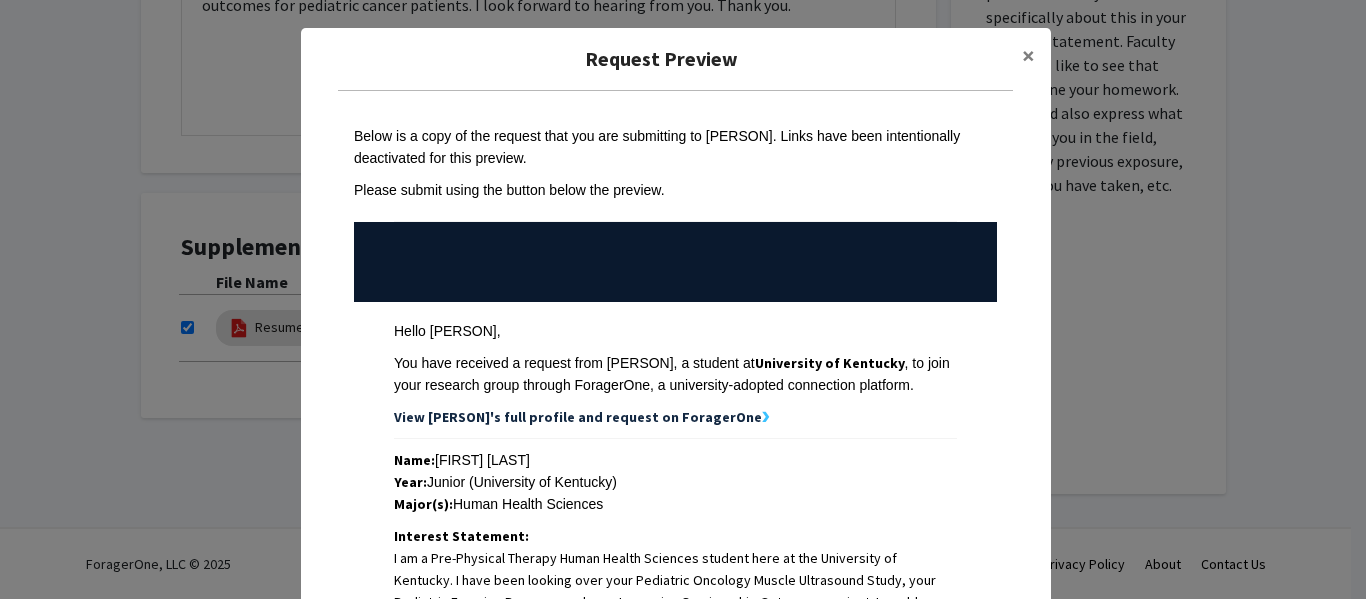 scroll, scrollTop: 696, scrollLeft: 0, axis: vertical 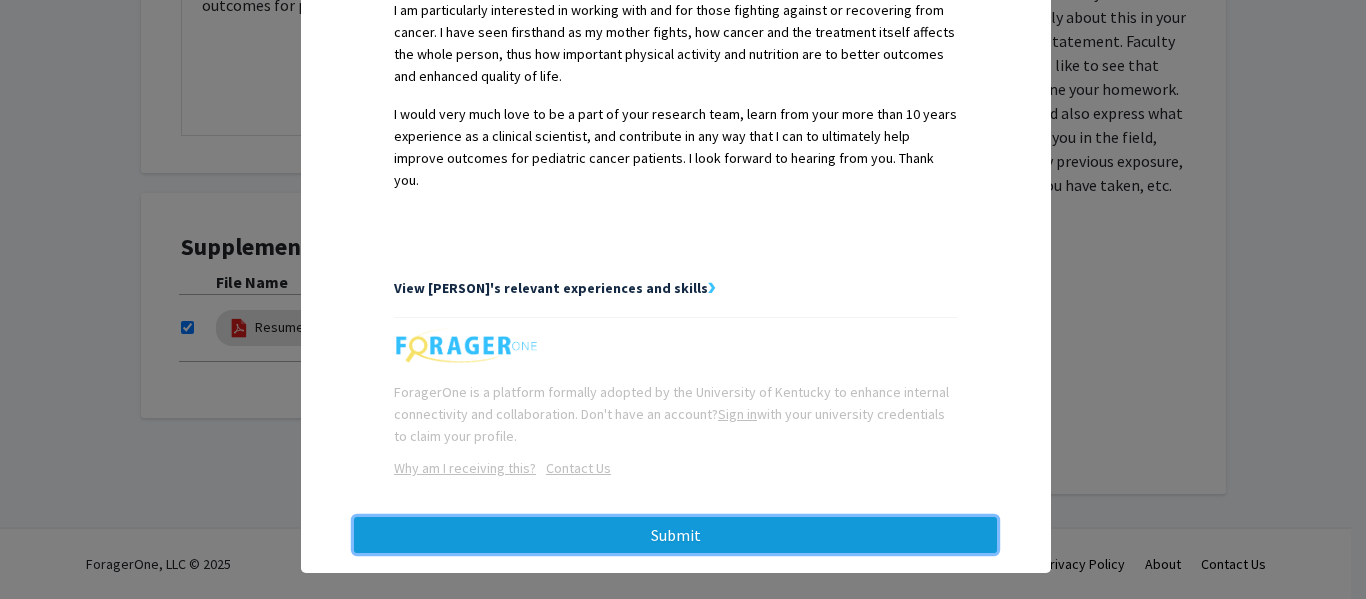 click on "Submit" at bounding box center [675, 535] 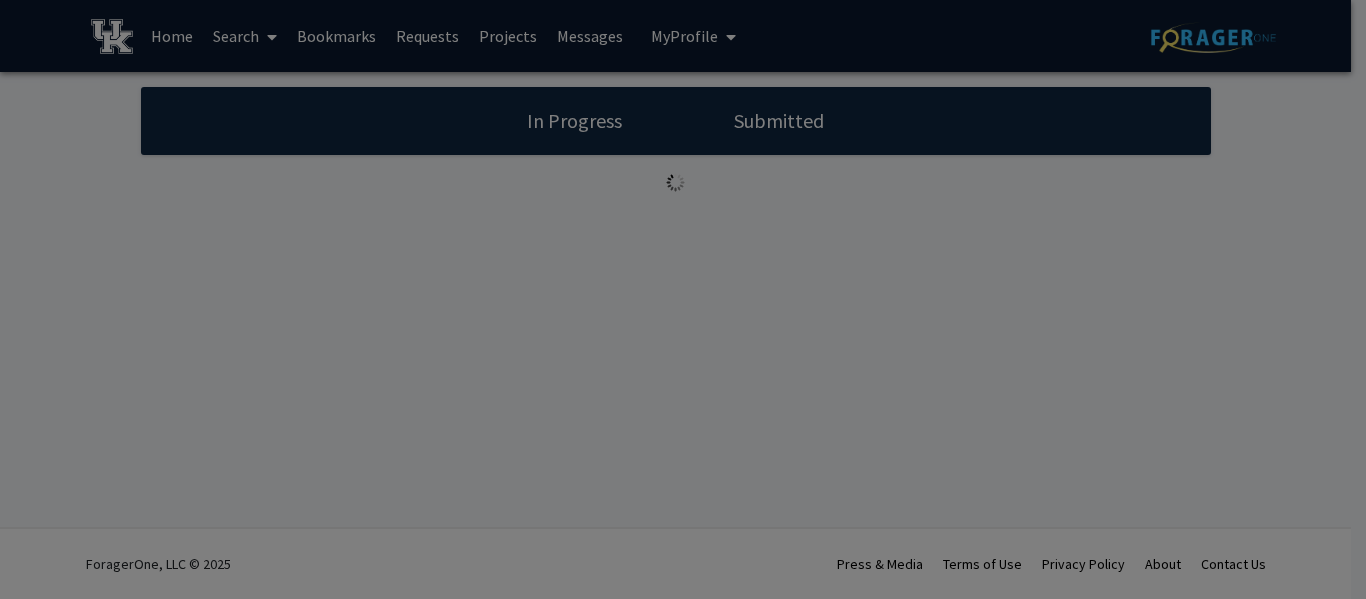 scroll, scrollTop: 0, scrollLeft: 0, axis: both 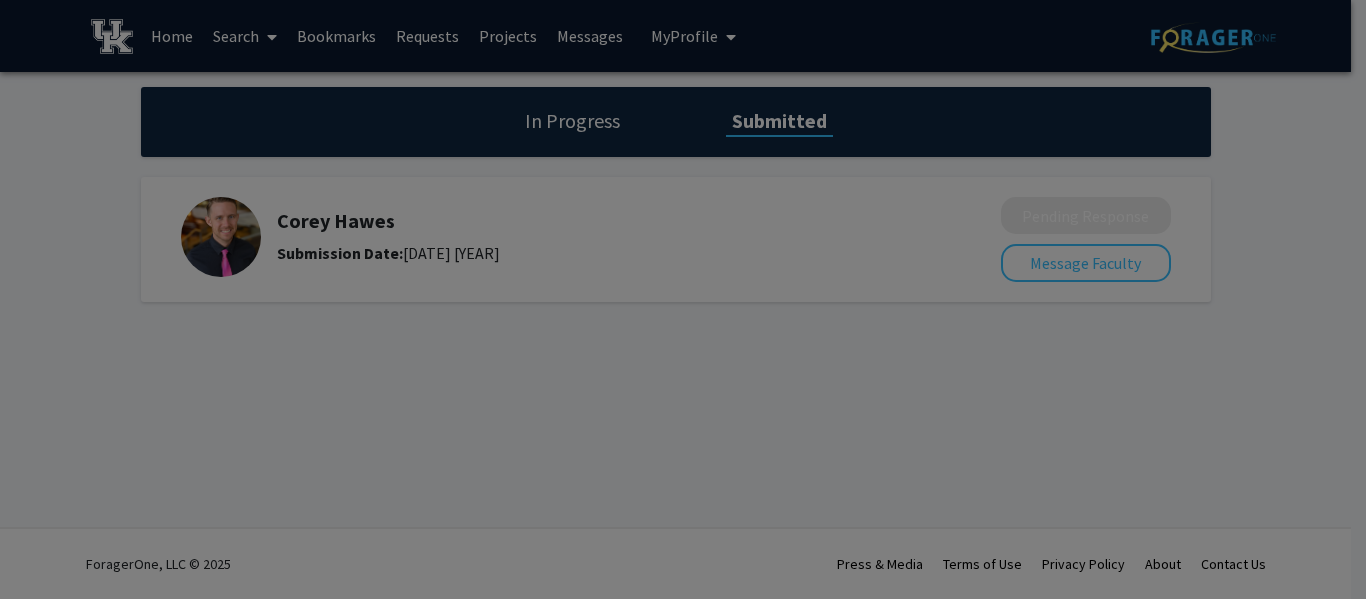click at bounding box center (683, 299) 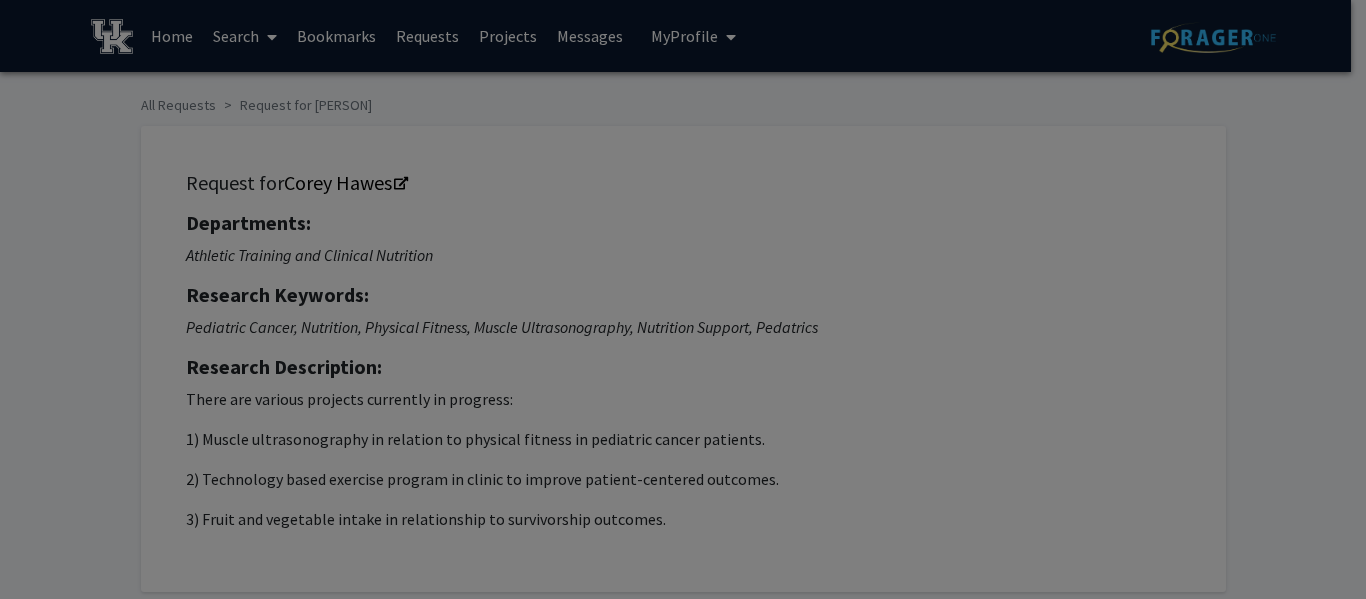 checkbox on "true" 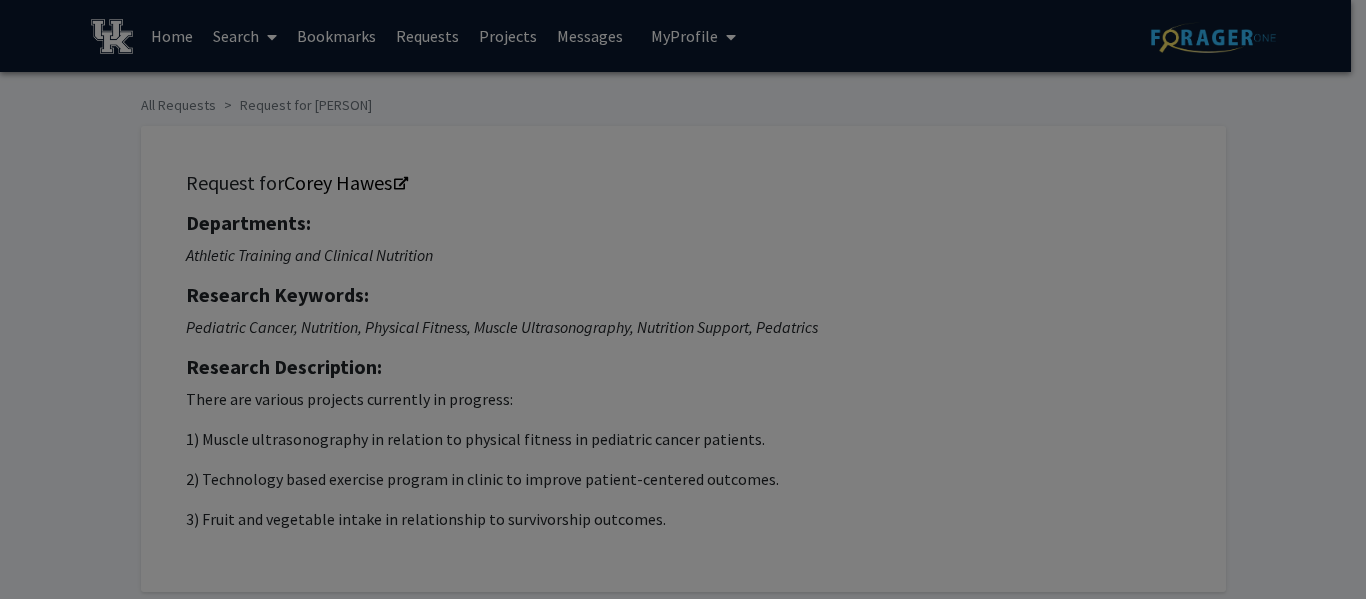 click at bounding box center (683, 299) 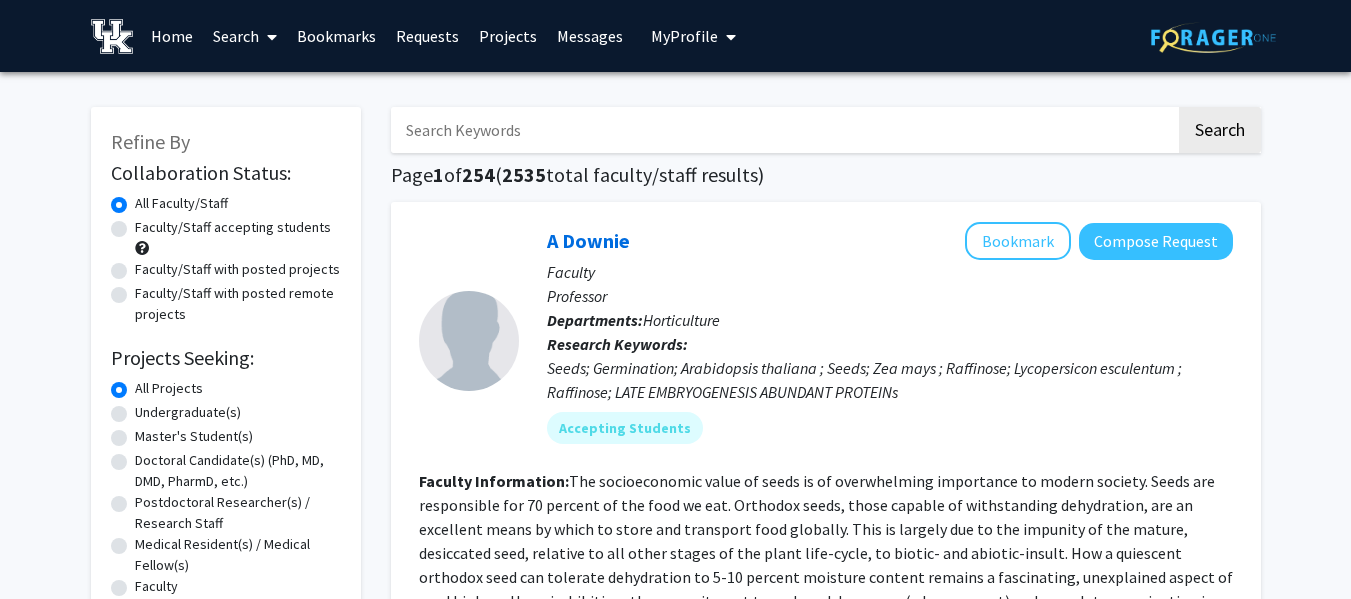 scroll, scrollTop: 0, scrollLeft: 0, axis: both 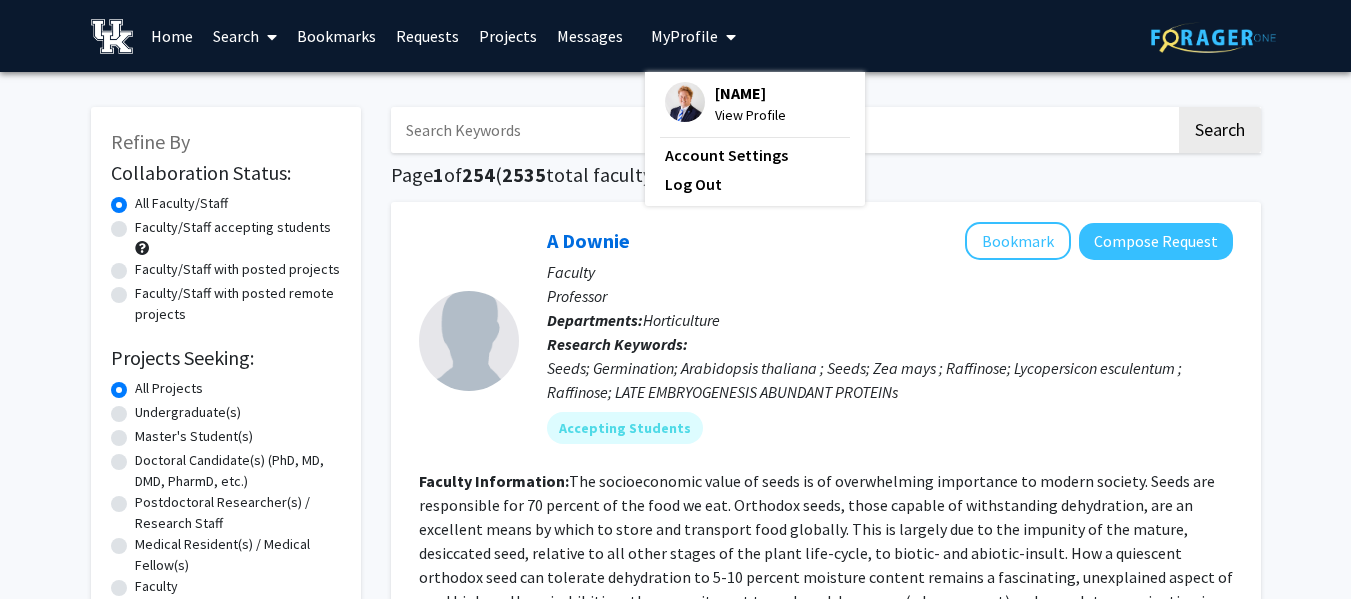 click on "[NAME]" at bounding box center [750, 93] 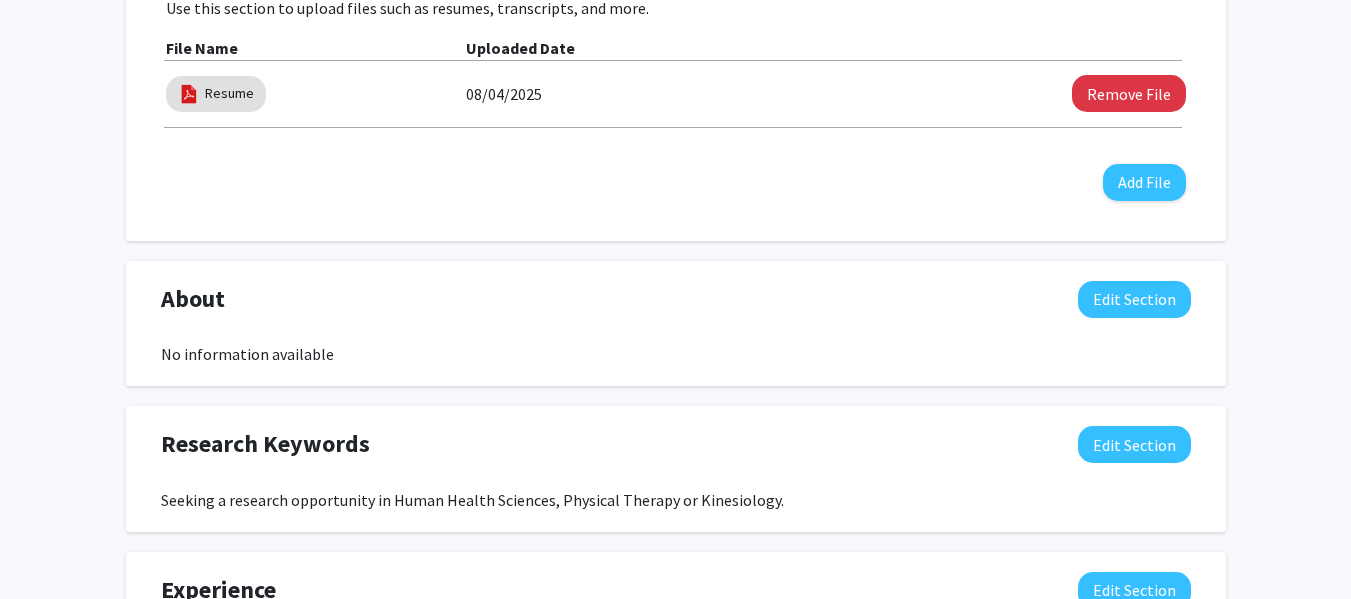 scroll, scrollTop: 703, scrollLeft: 0, axis: vertical 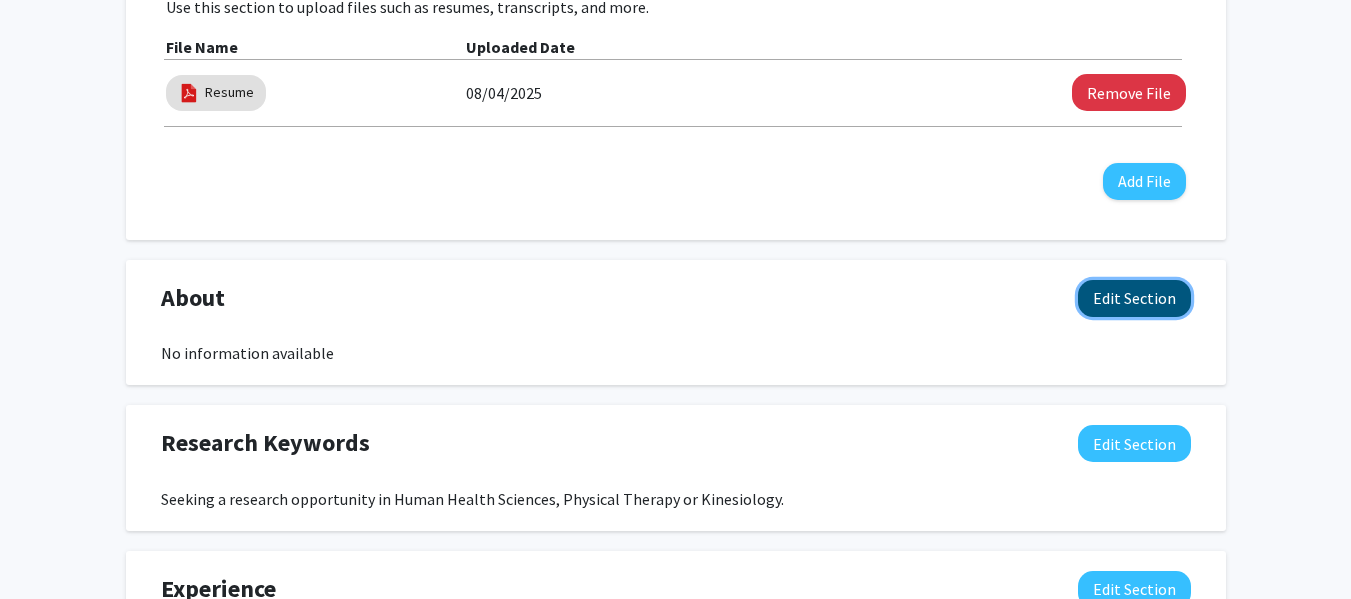 click on "Edit Section" 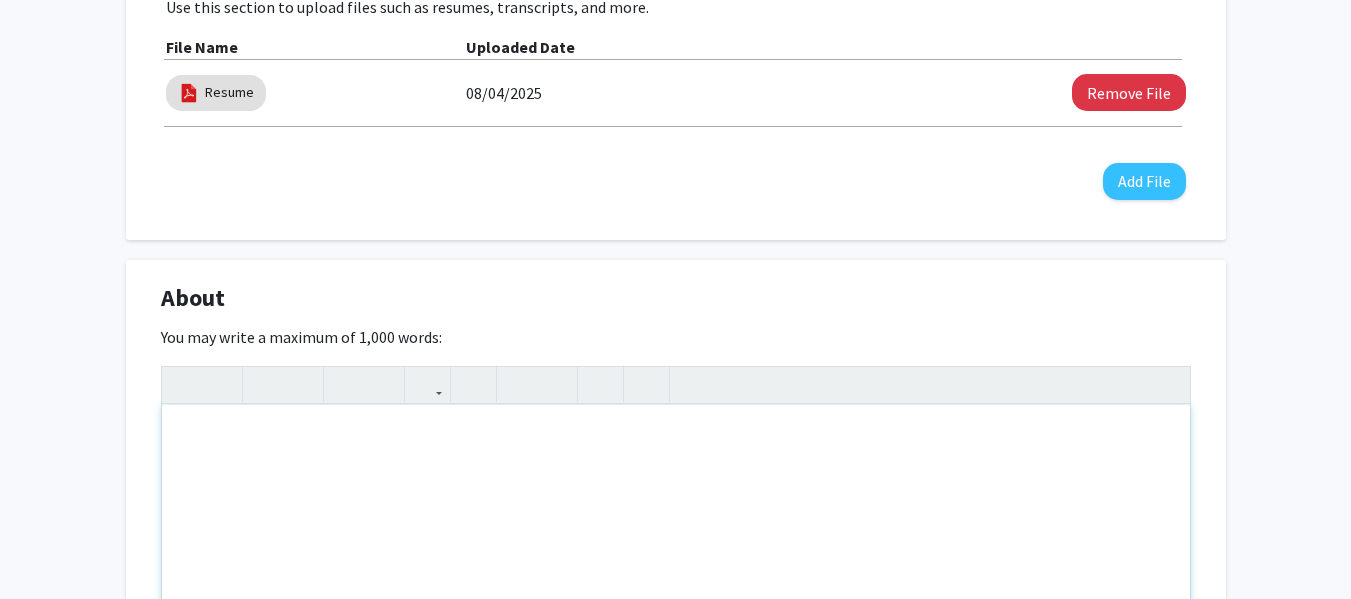 click at bounding box center [676, 555] 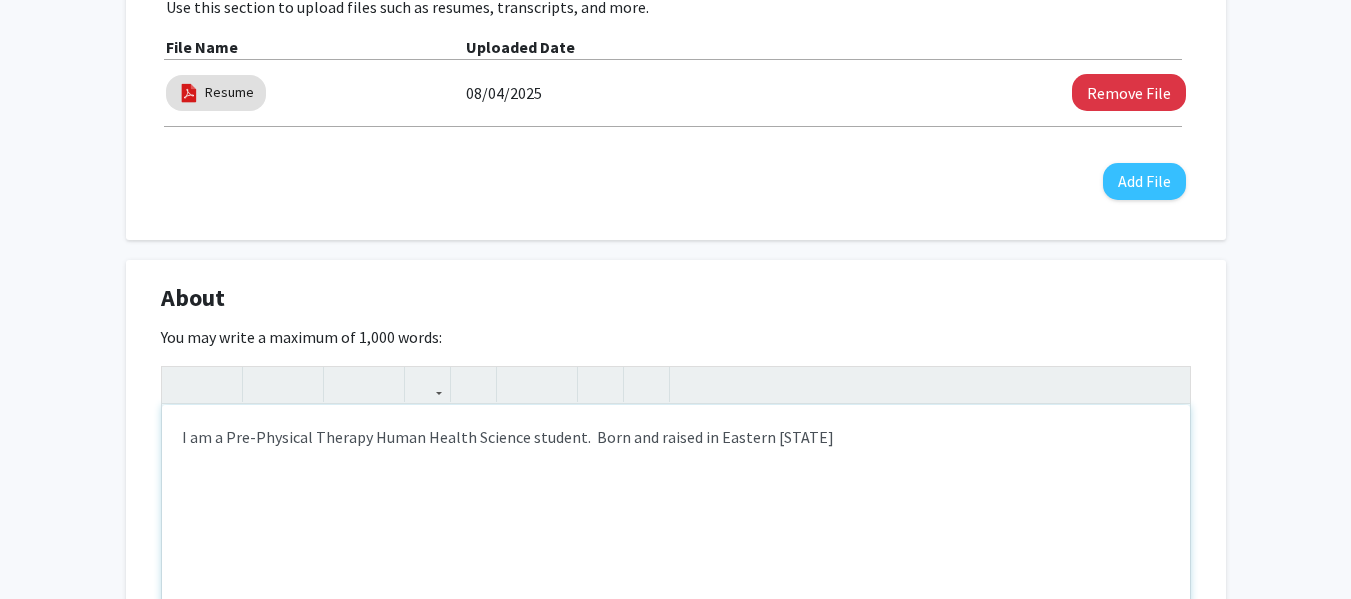 click on "I am a Pre-Physical Therapy Human Health Science student.  Born and raised in Eastern [STATE]" at bounding box center [676, 555] 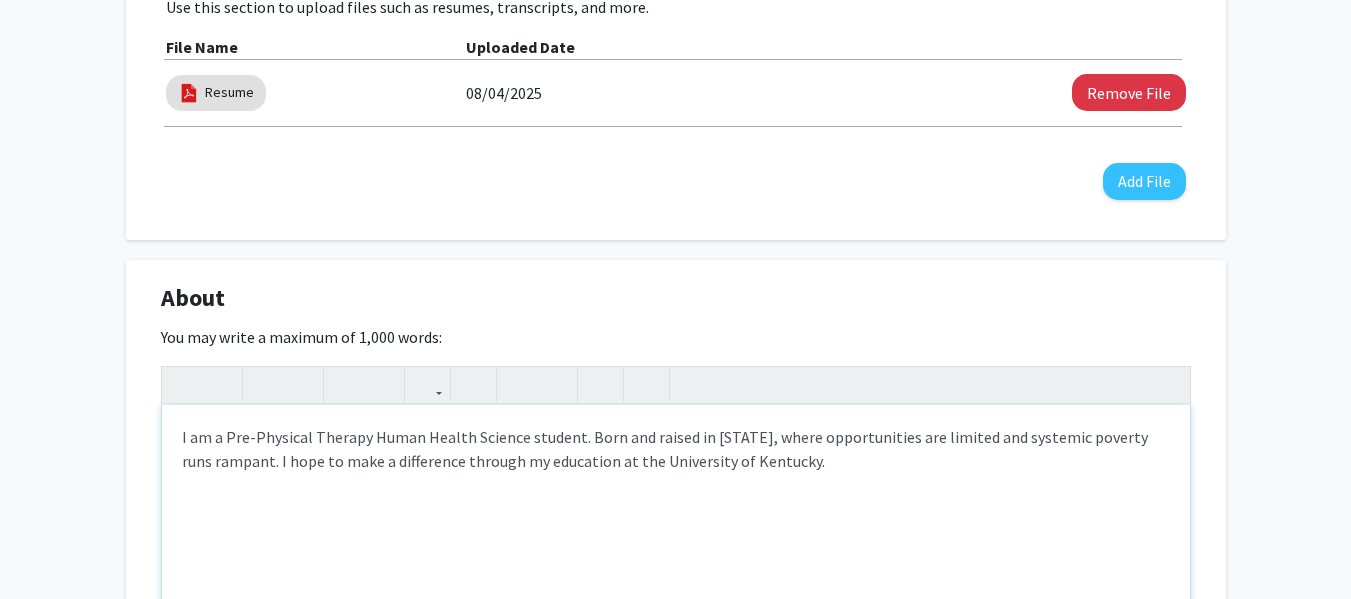 type on "I am a Pre-Physical Therapy Human Health Science student. Born and raised in Eastern Kentucky, where opportunities are limited and systemic poverty runs rampant. I hope to make a difference through my education at the University of Kentucky." 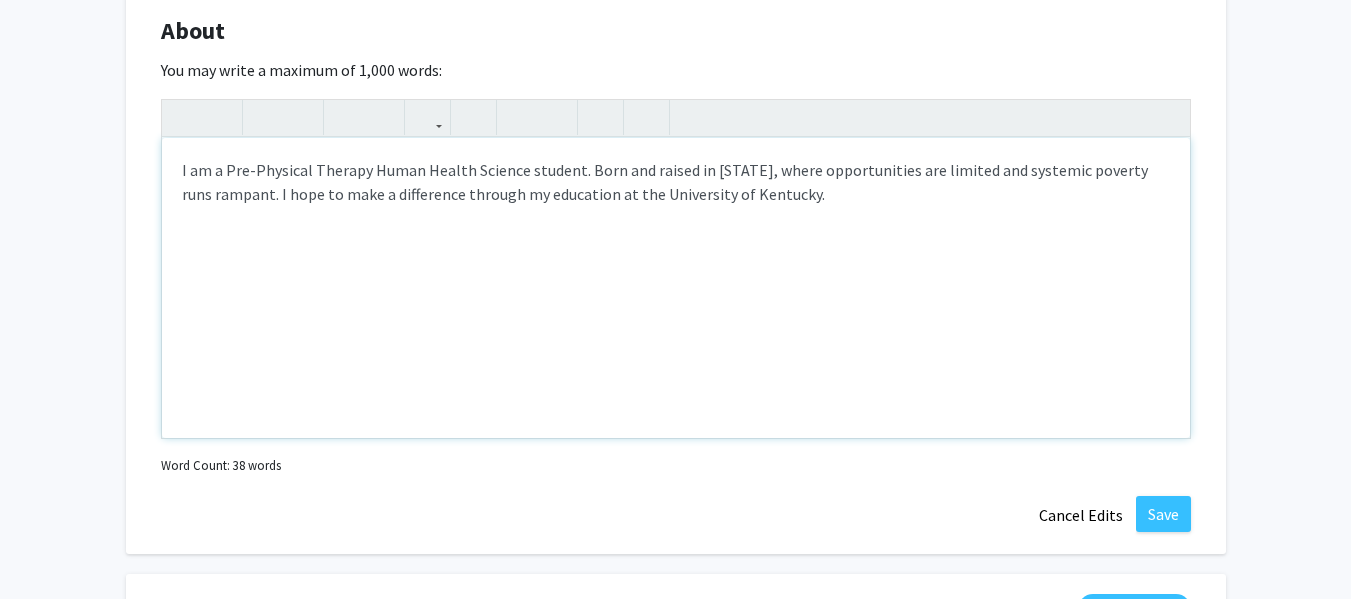 scroll, scrollTop: 971, scrollLeft: 0, axis: vertical 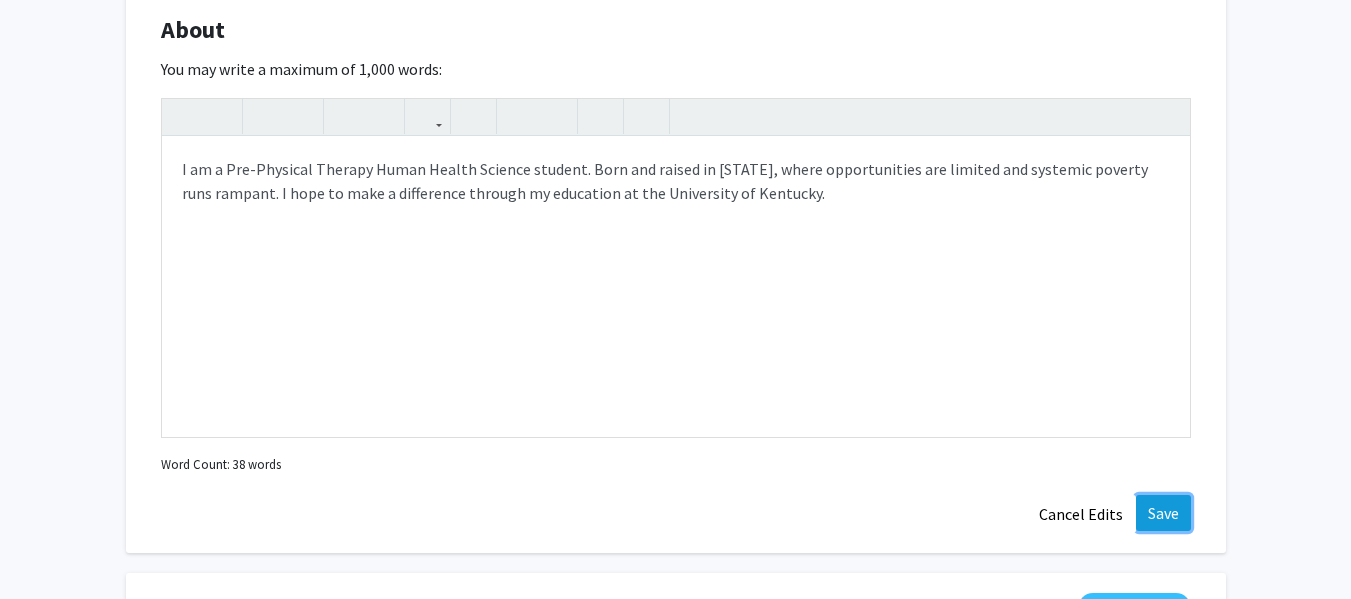 click on "Save" 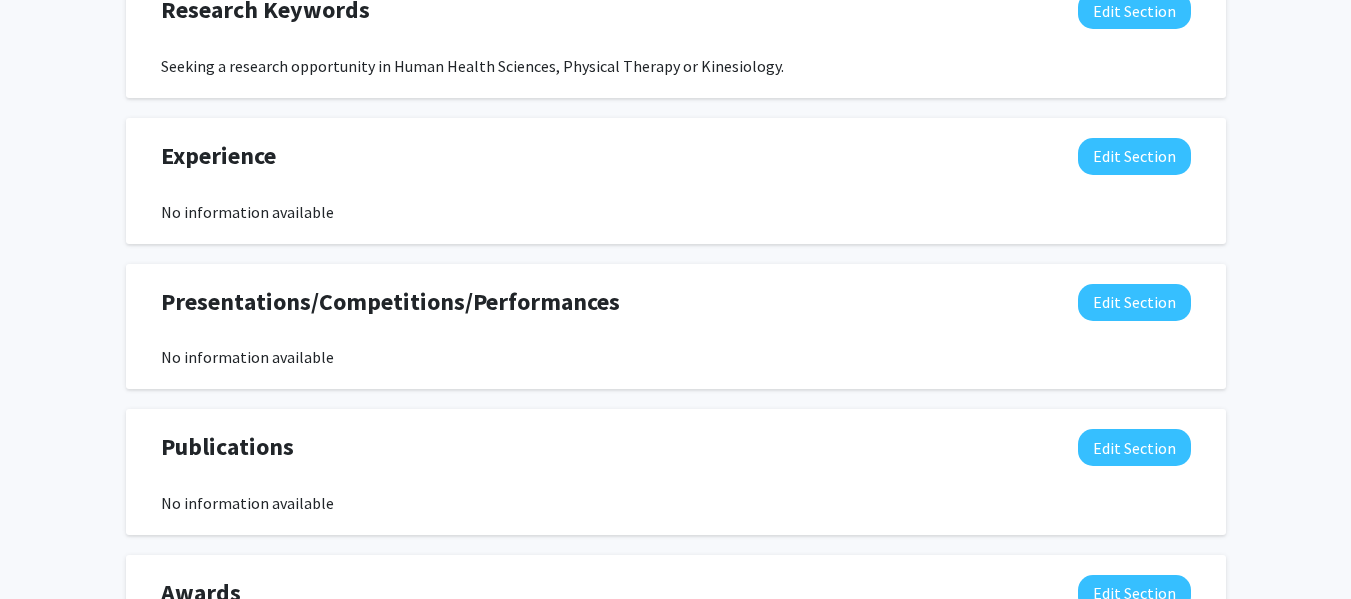 scroll, scrollTop: 1366, scrollLeft: 0, axis: vertical 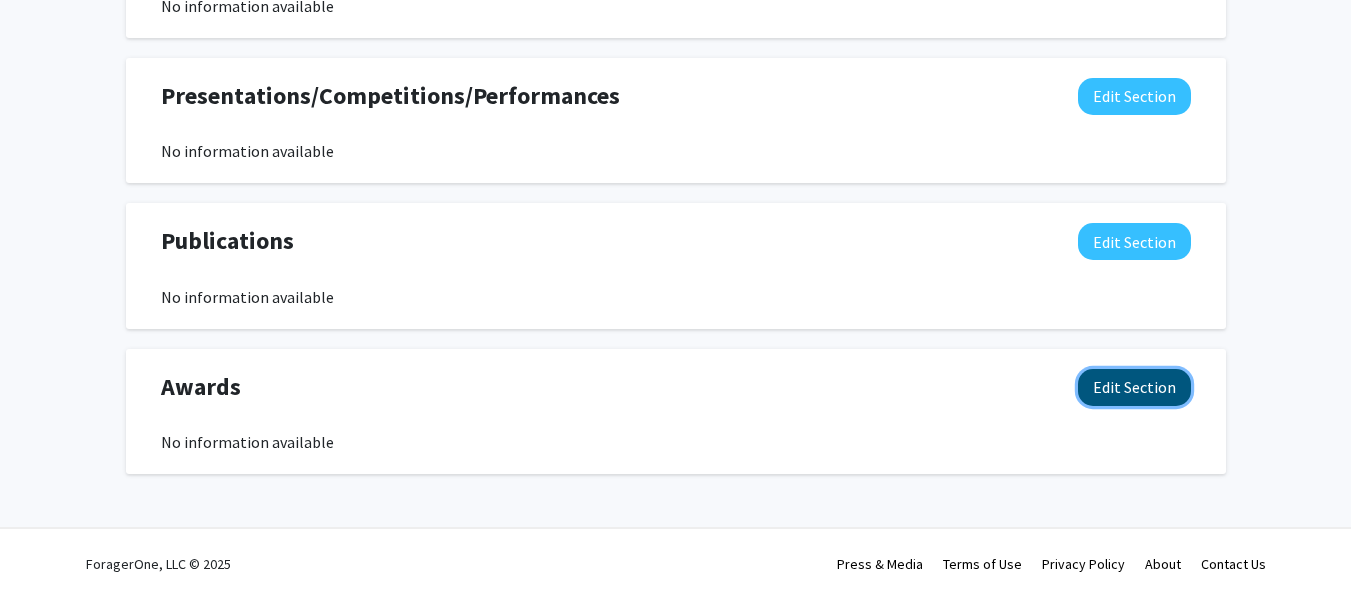 click on "Edit Section" 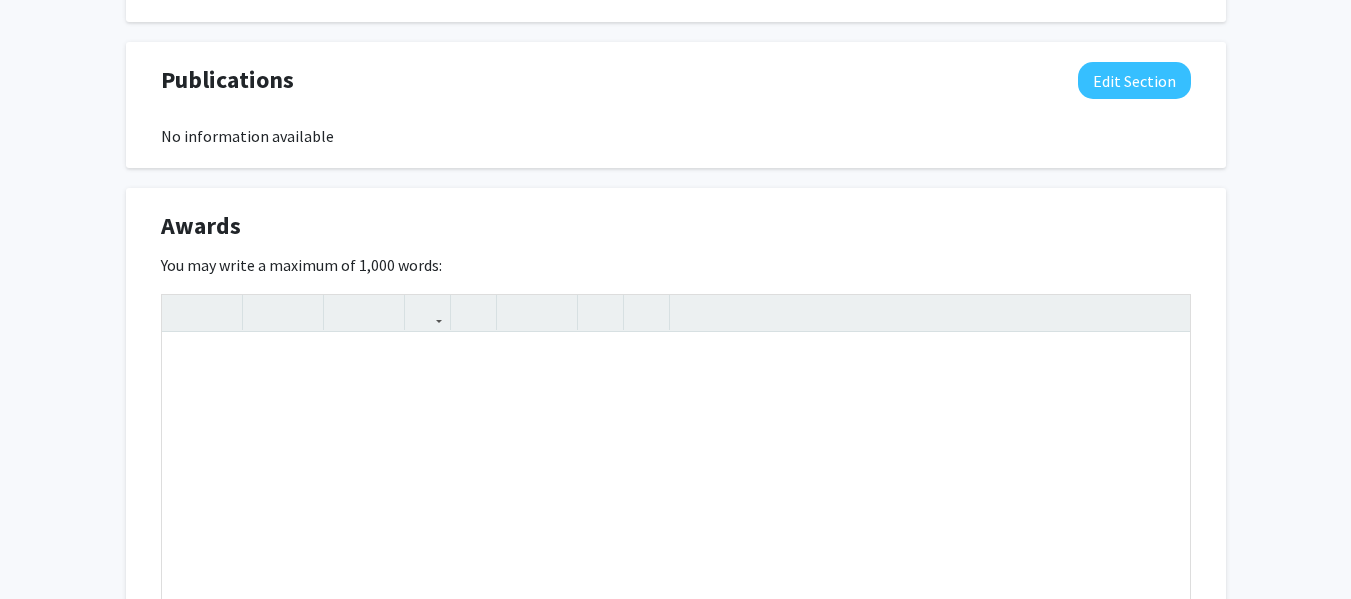 scroll, scrollTop: 1528, scrollLeft: 0, axis: vertical 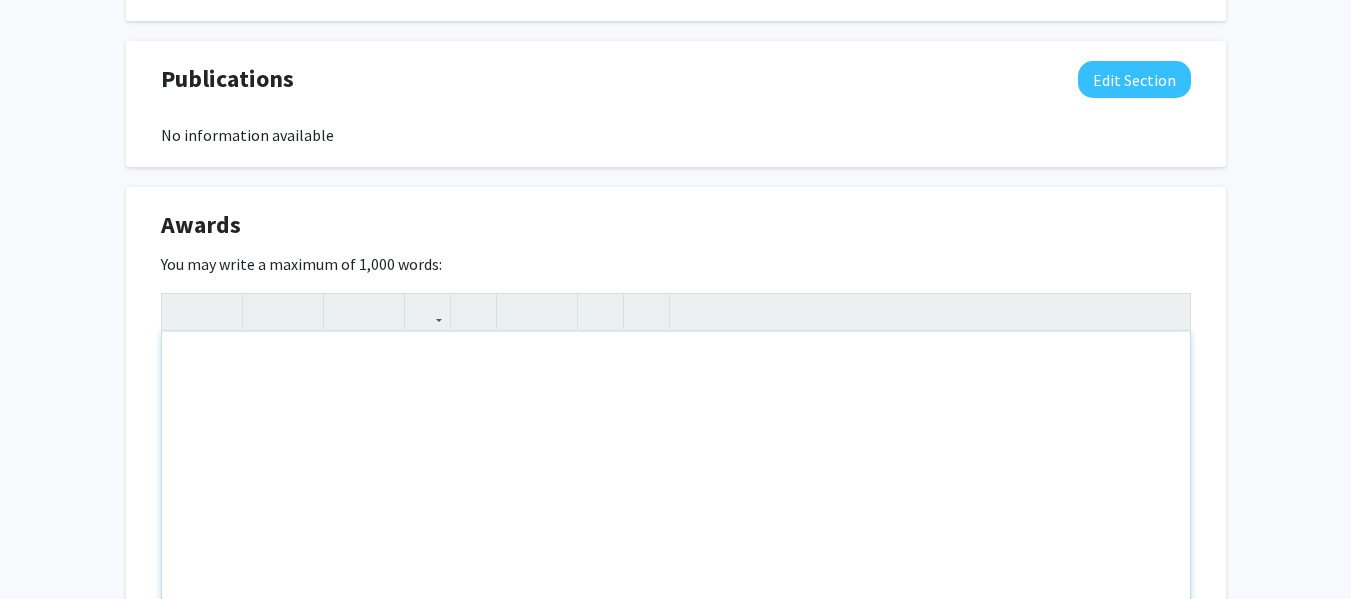 click at bounding box center [676, 482] 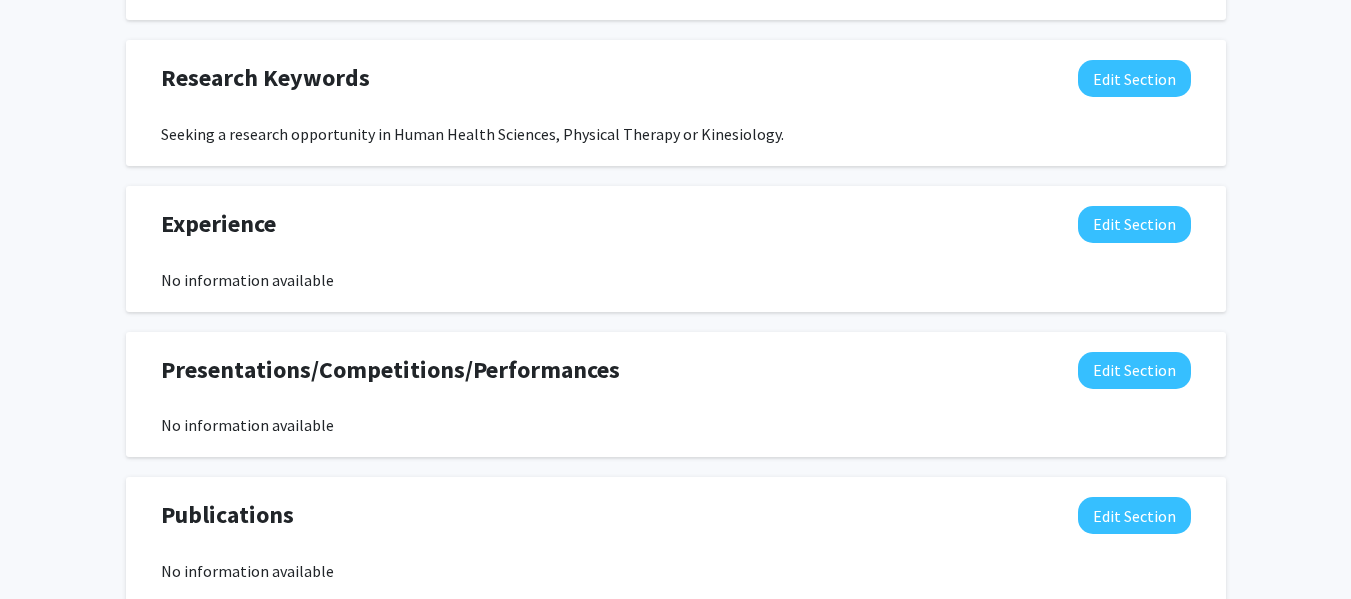 scroll, scrollTop: 1091, scrollLeft: 0, axis: vertical 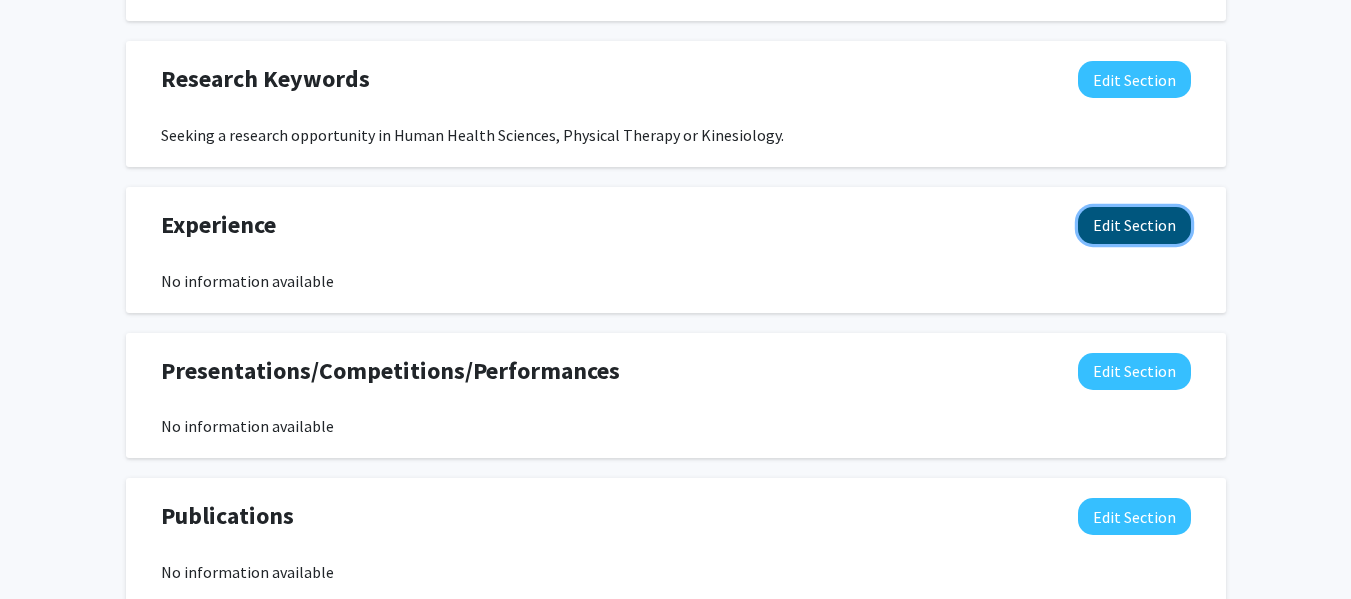 click on "Edit Section" 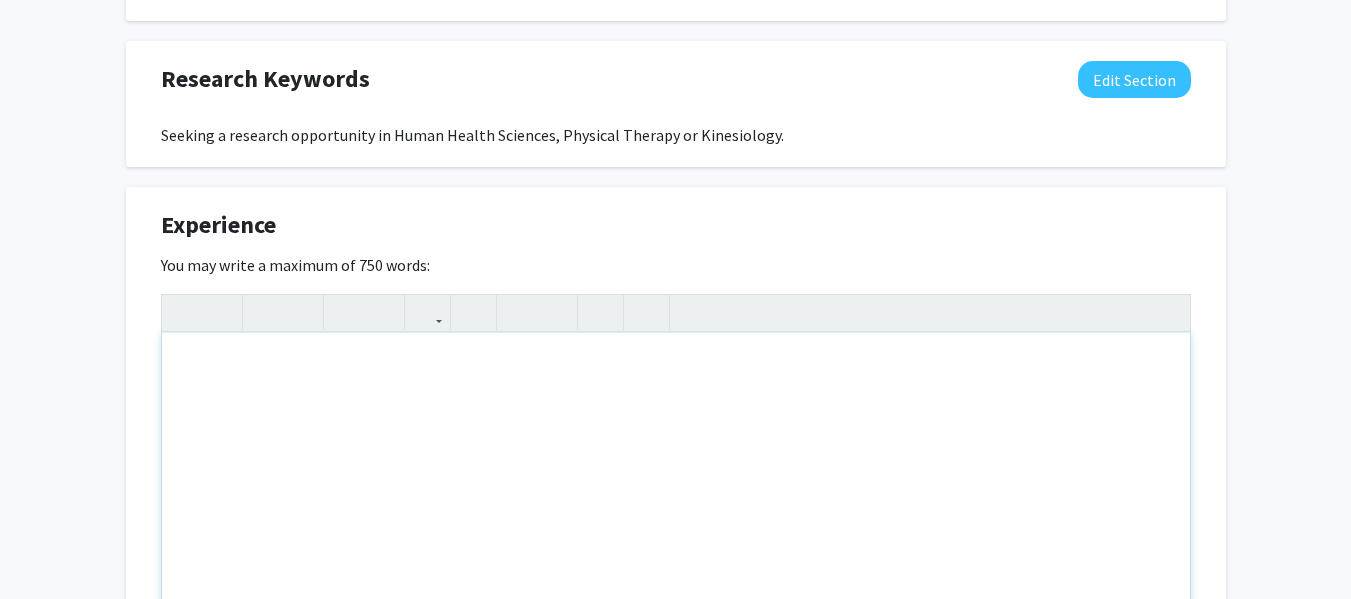click at bounding box center (676, 483) 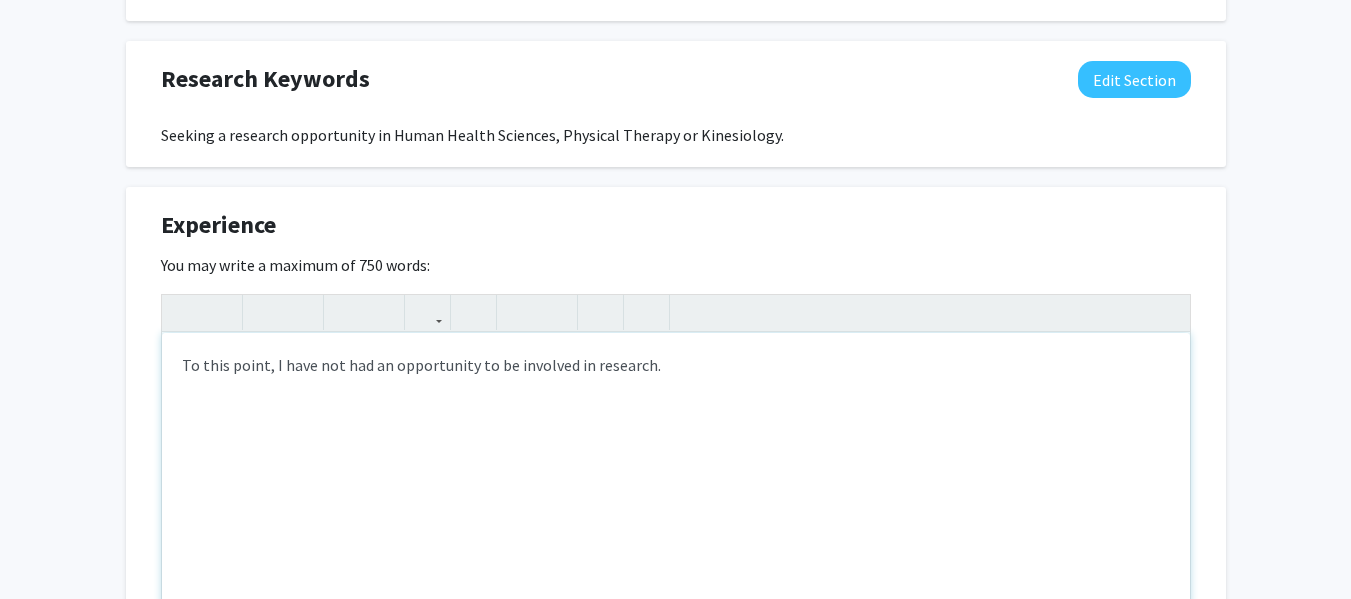 click on "To this point, I have not had an opportunity to be involved in research." at bounding box center (676, 483) 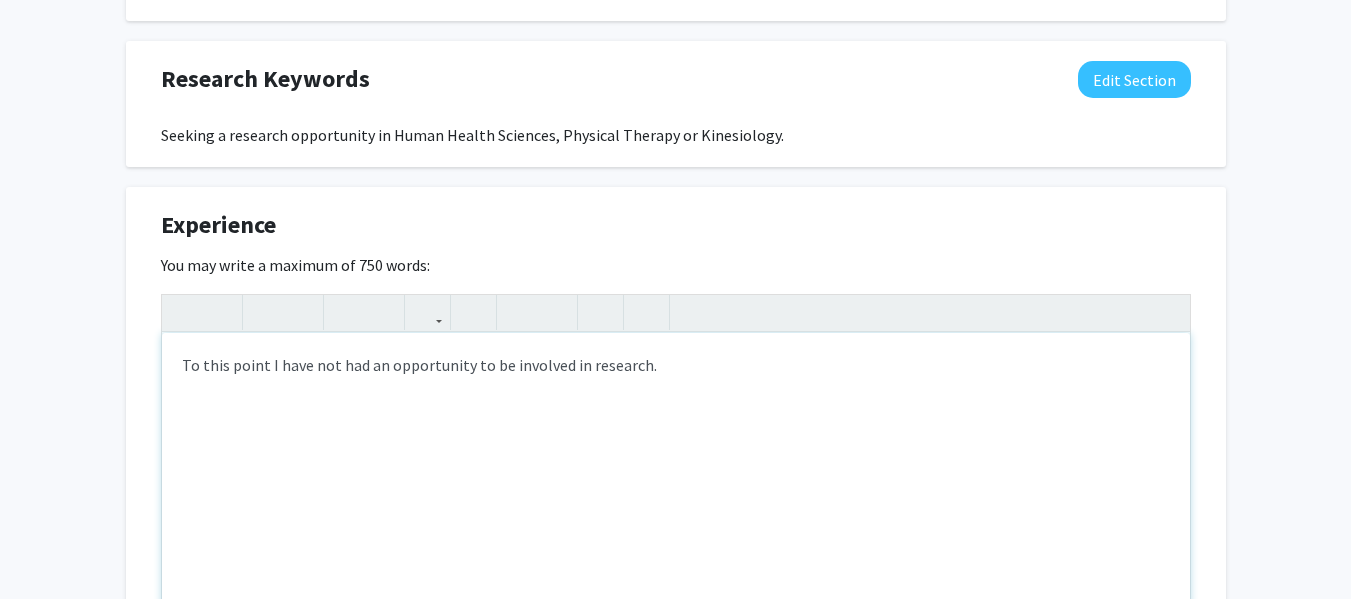 click on "To this point I have not had an opportunity to be involved in research." at bounding box center [676, 483] 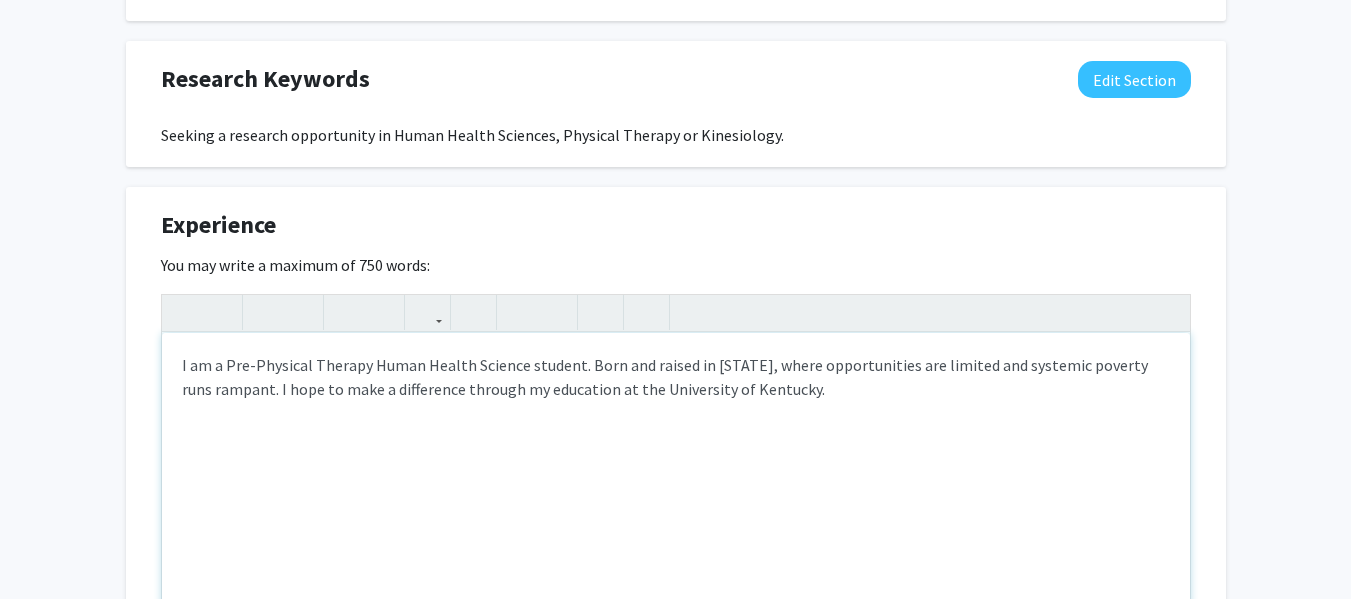 click on "I am a Pre-Physical Therapy Human Health Science student. Born and raised in [STATE], where opportunities are limited and systemic poverty runs rampant. I hope to make a difference through my education at the University of Kentucky." at bounding box center (676, 483) 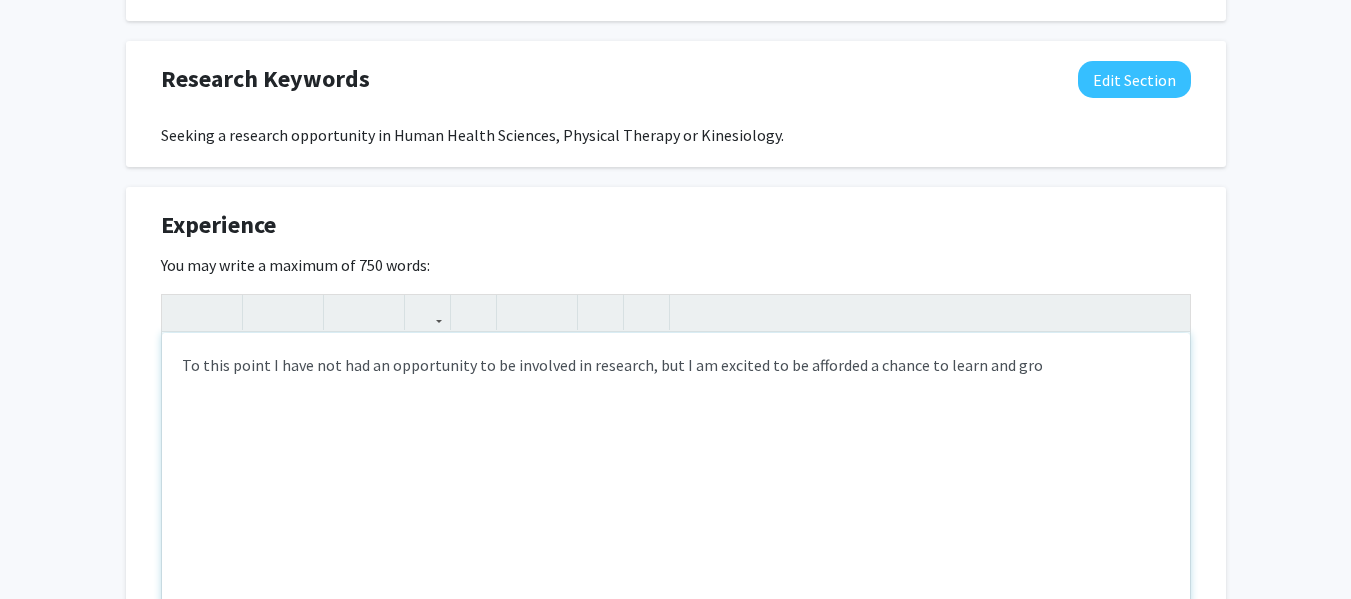 click on "To this point I have not had an opportunity to be involved in research, but I am excited to be afforded a chance to learn and gro" at bounding box center [676, 483] 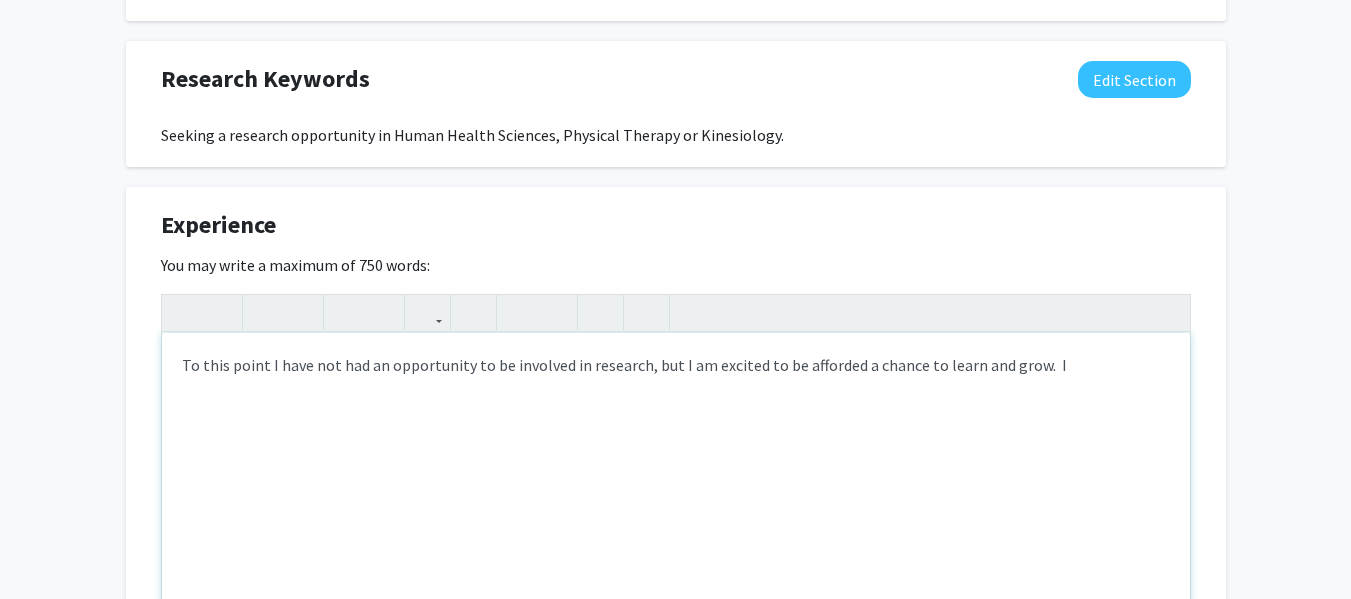 type on "To this point I have not had an opportunity to be involved in research, but I am excited to be afforded a chance to learn and grow.&nbsp;&nbsp;" 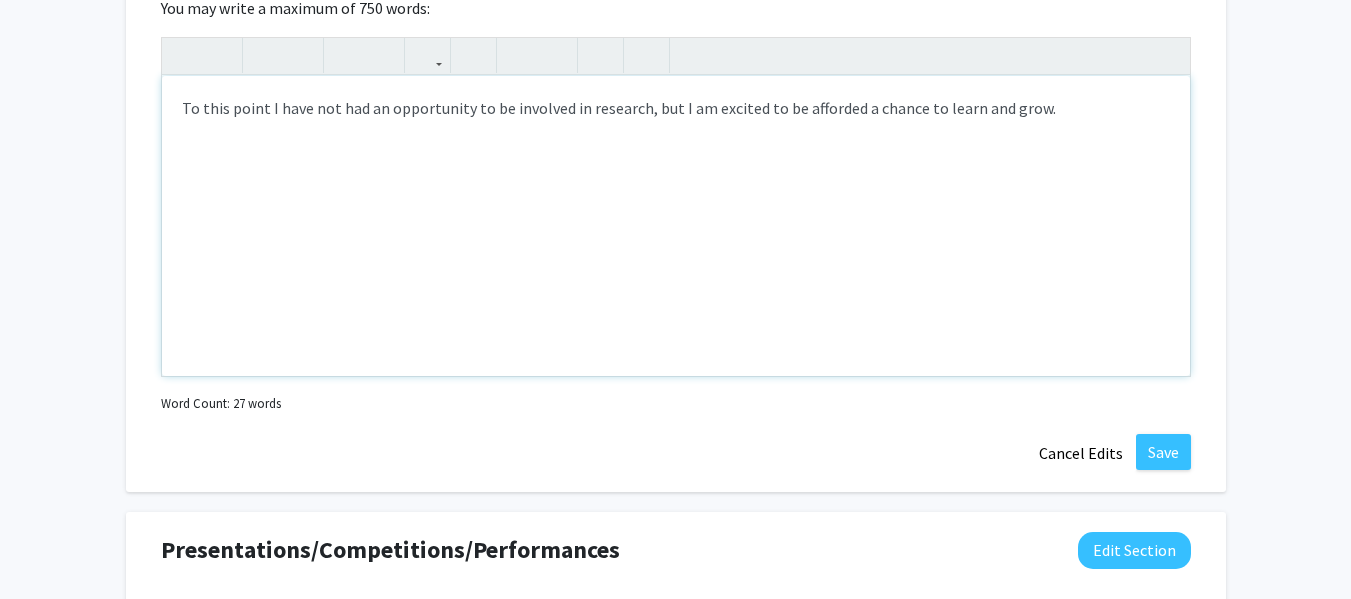 scroll, scrollTop: 1347, scrollLeft: 0, axis: vertical 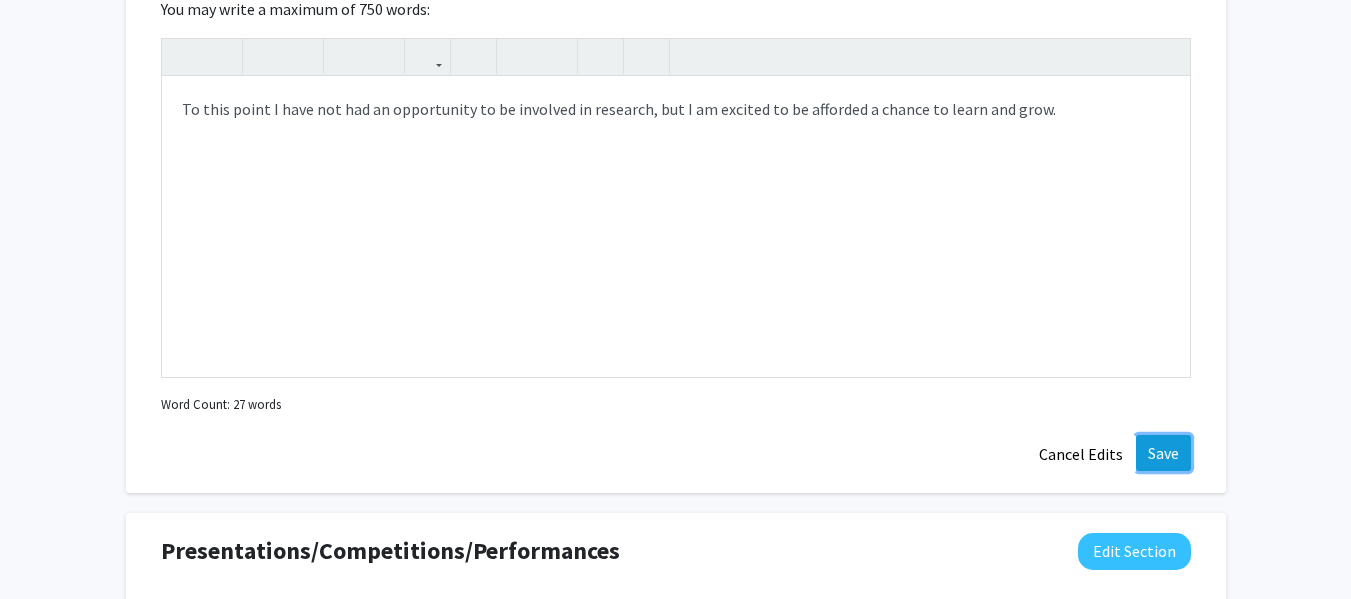 click on "Save" 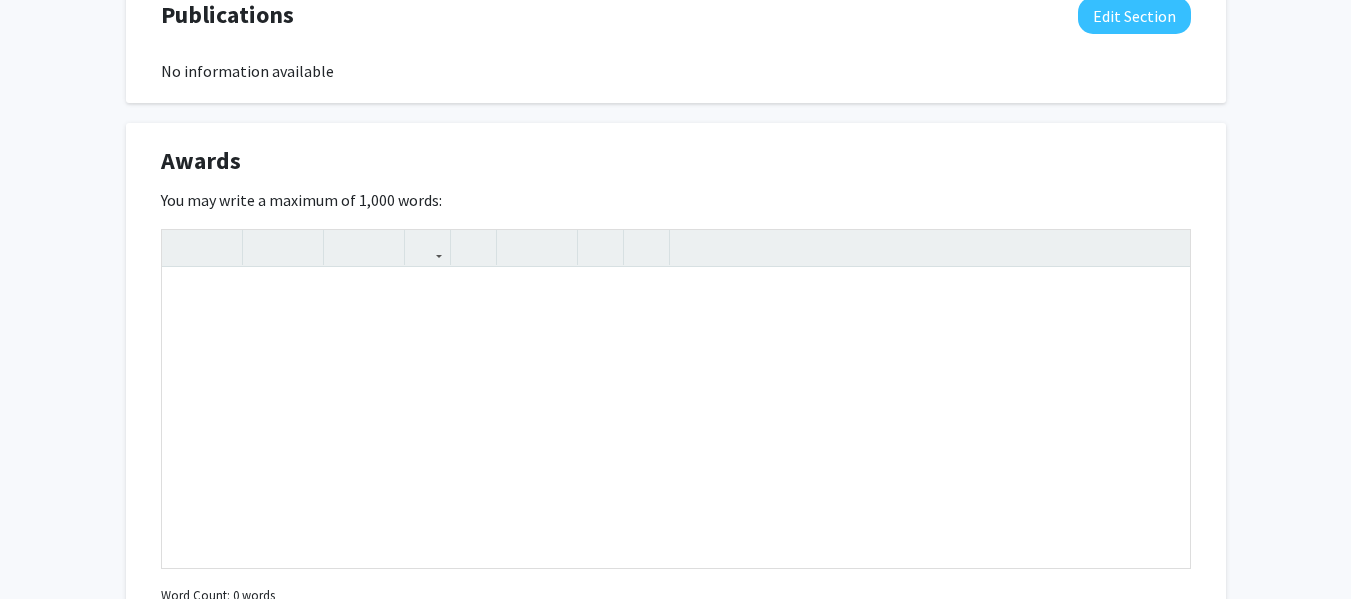 scroll, scrollTop: 1802, scrollLeft: 0, axis: vertical 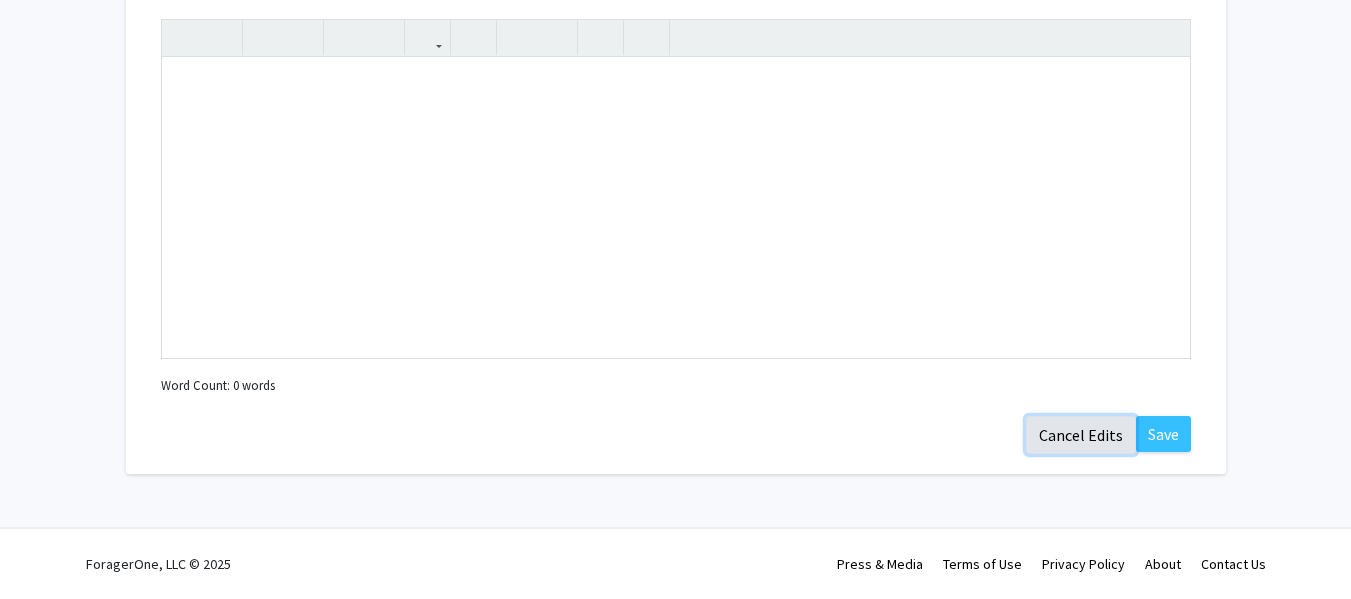 click on "Cancel Edits" 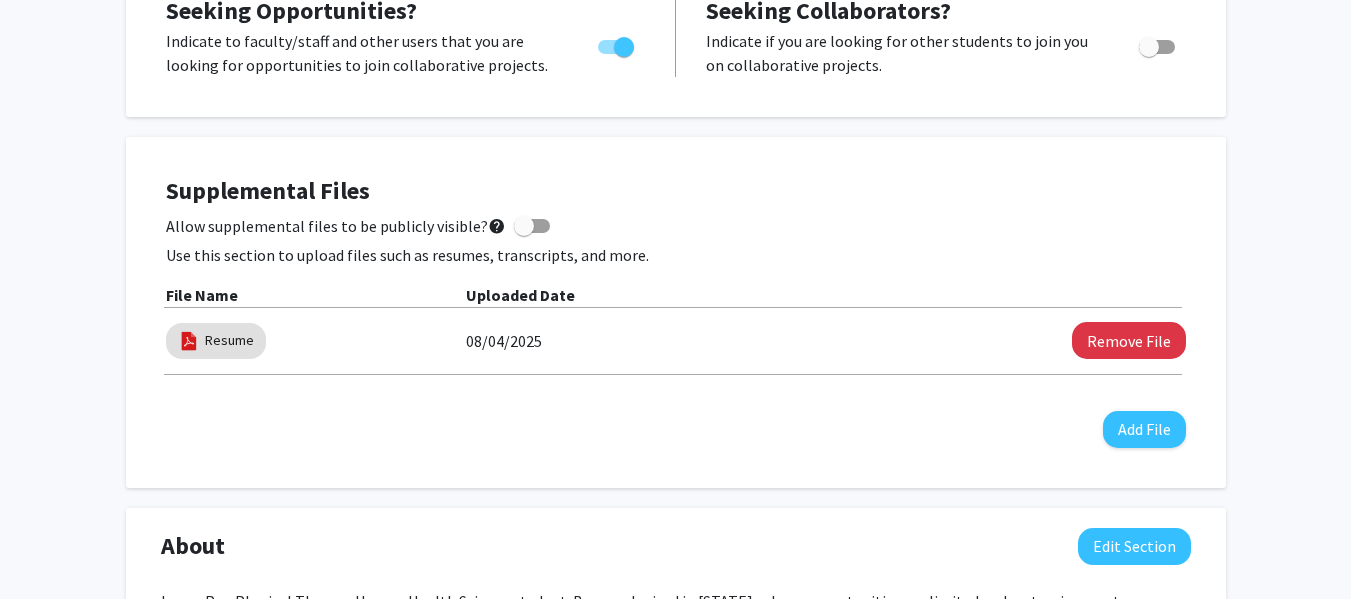 scroll, scrollTop: 0, scrollLeft: 0, axis: both 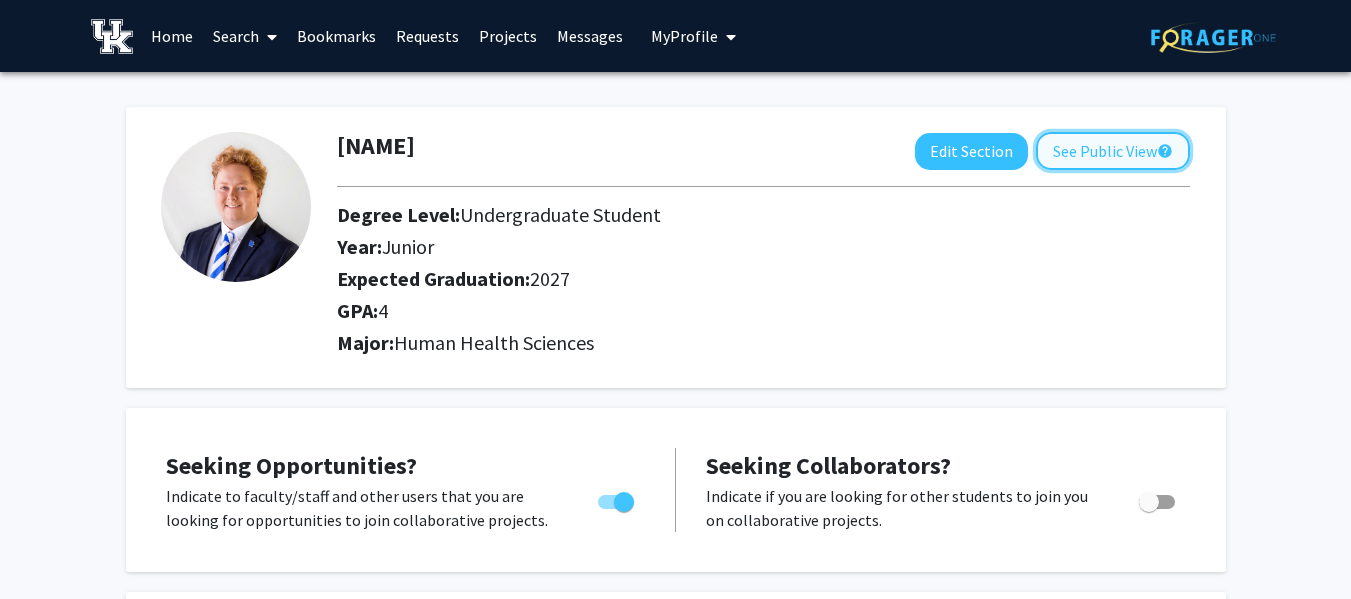 click on "See Public View help" 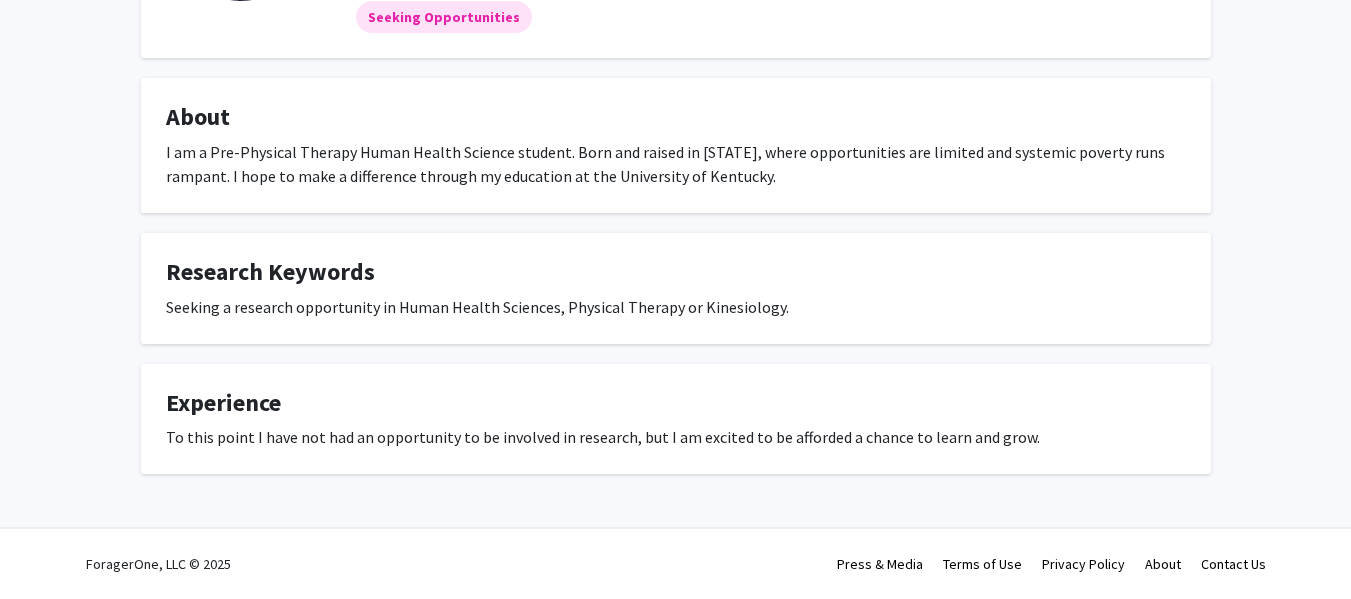 scroll, scrollTop: 0, scrollLeft: 0, axis: both 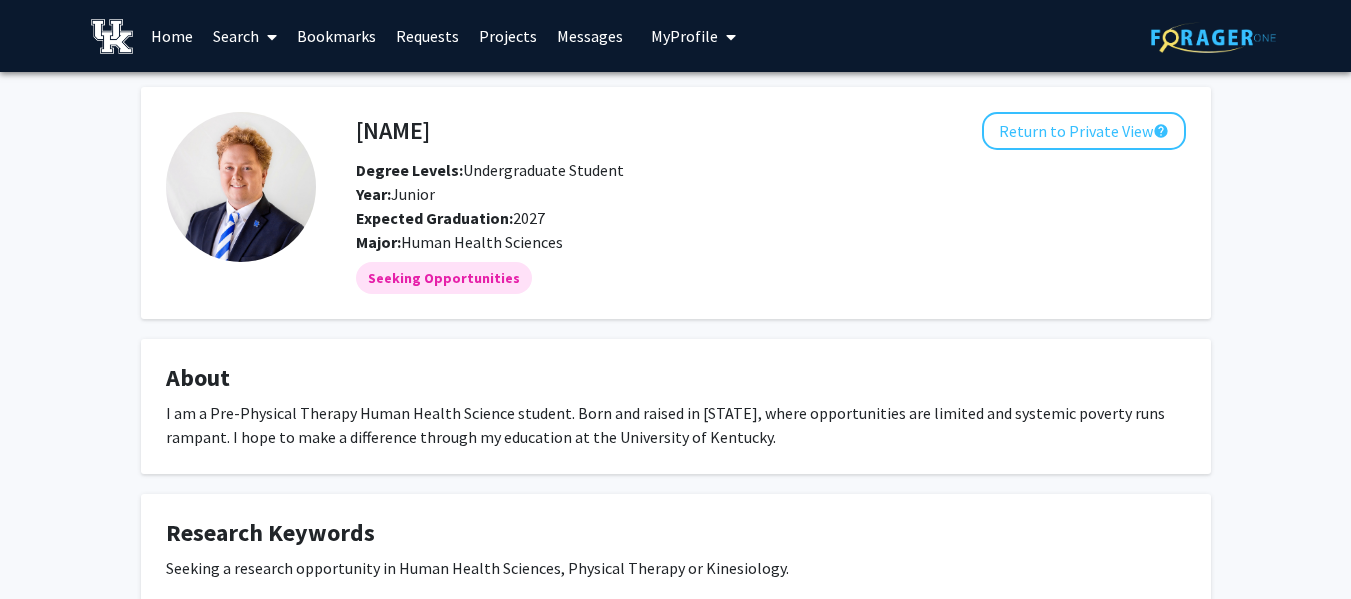 click on "Requests" at bounding box center [427, 36] 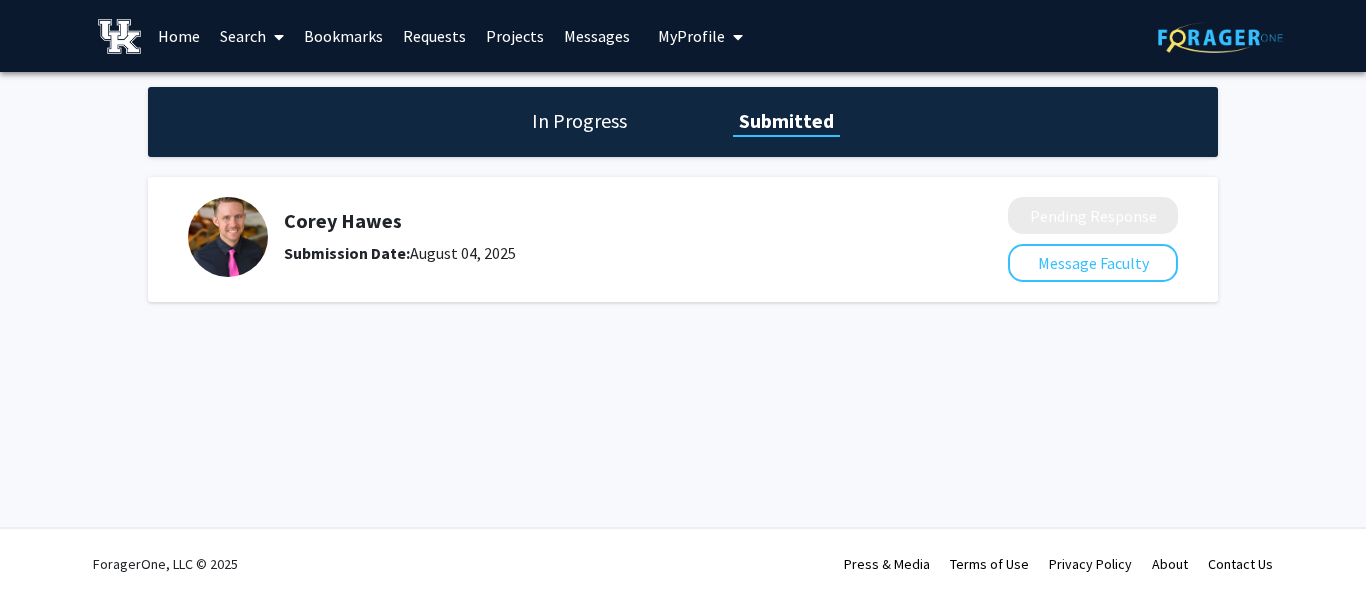click on "In Progress" 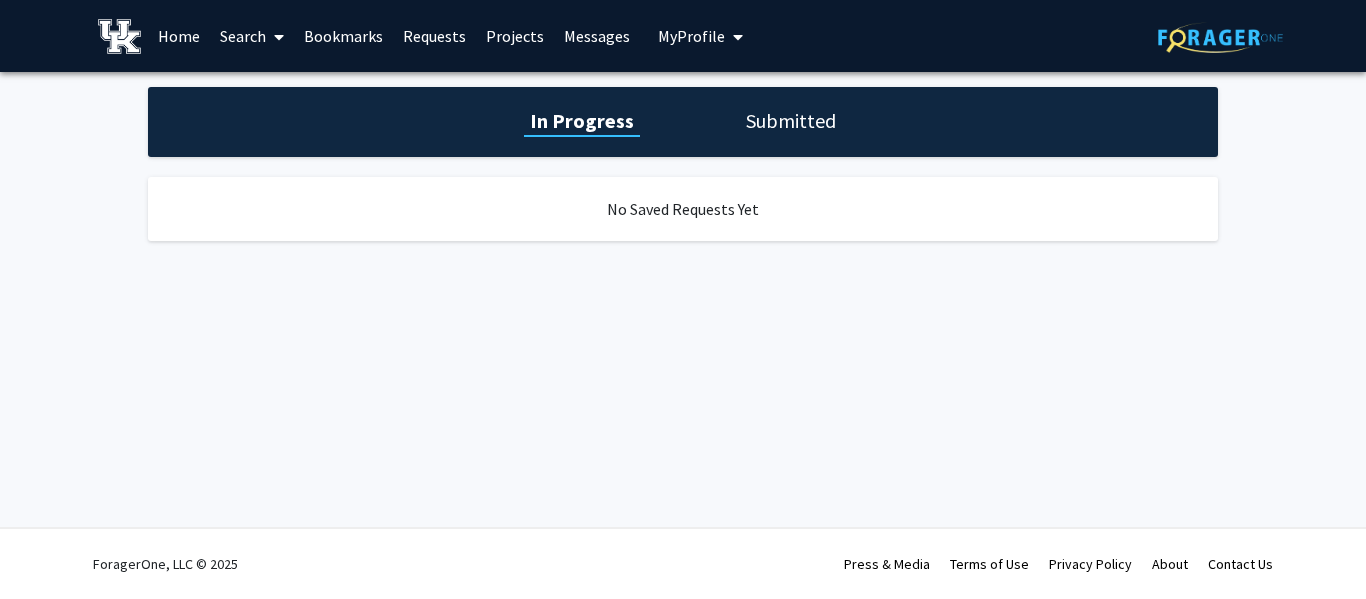 click on "Submitted" 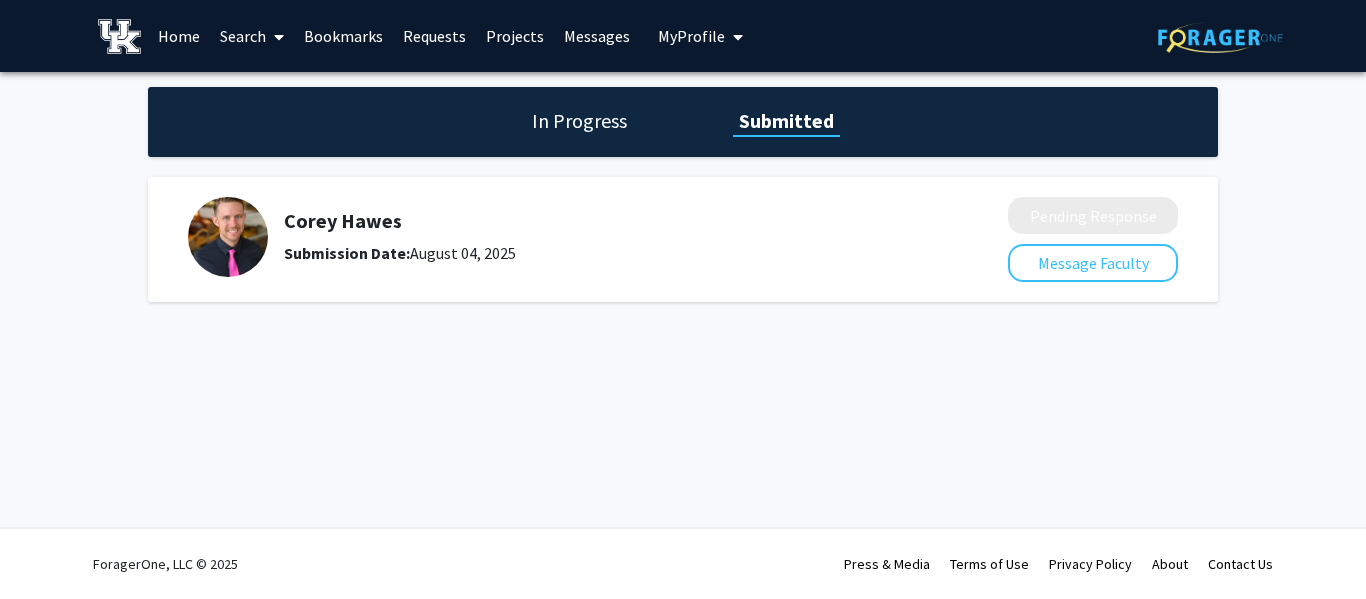 click on "My   Profile" at bounding box center [691, 36] 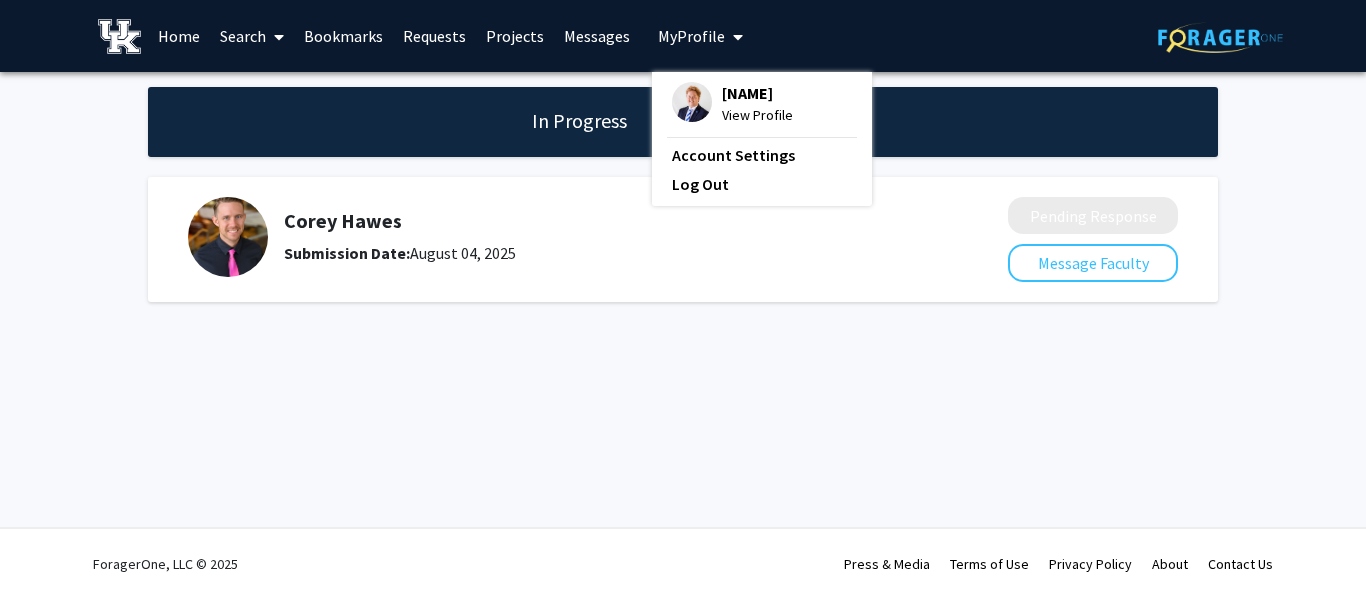 click on "View Profile" at bounding box center [757, 115] 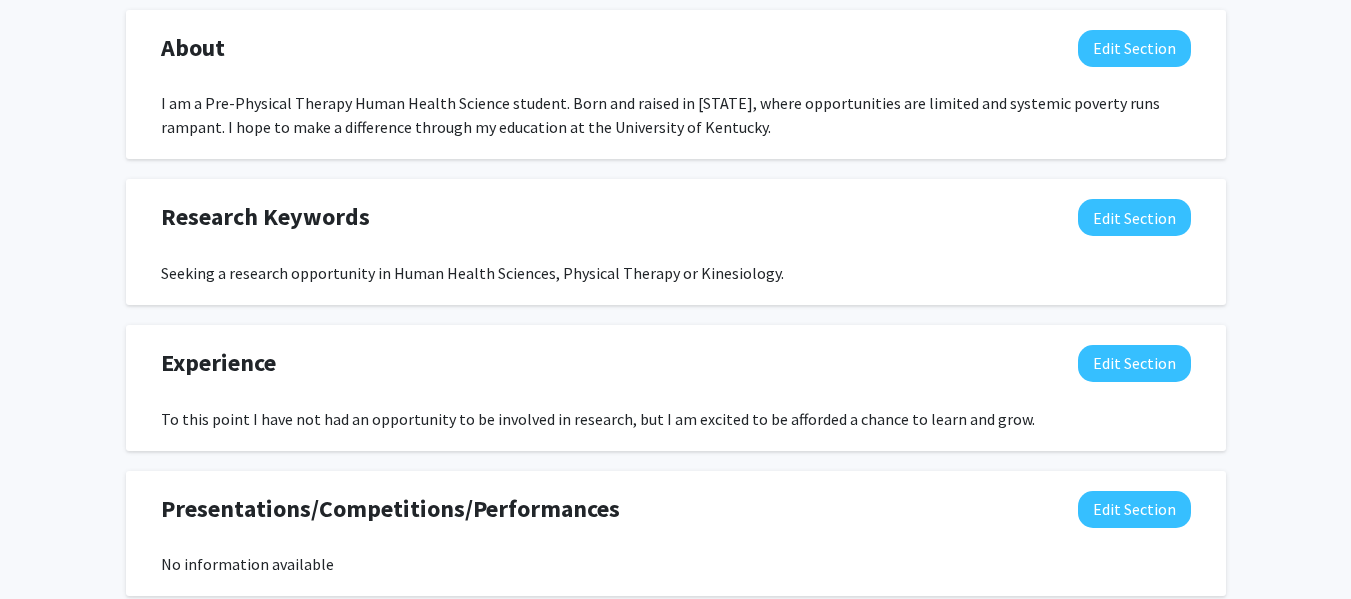 scroll, scrollTop: 952, scrollLeft: 0, axis: vertical 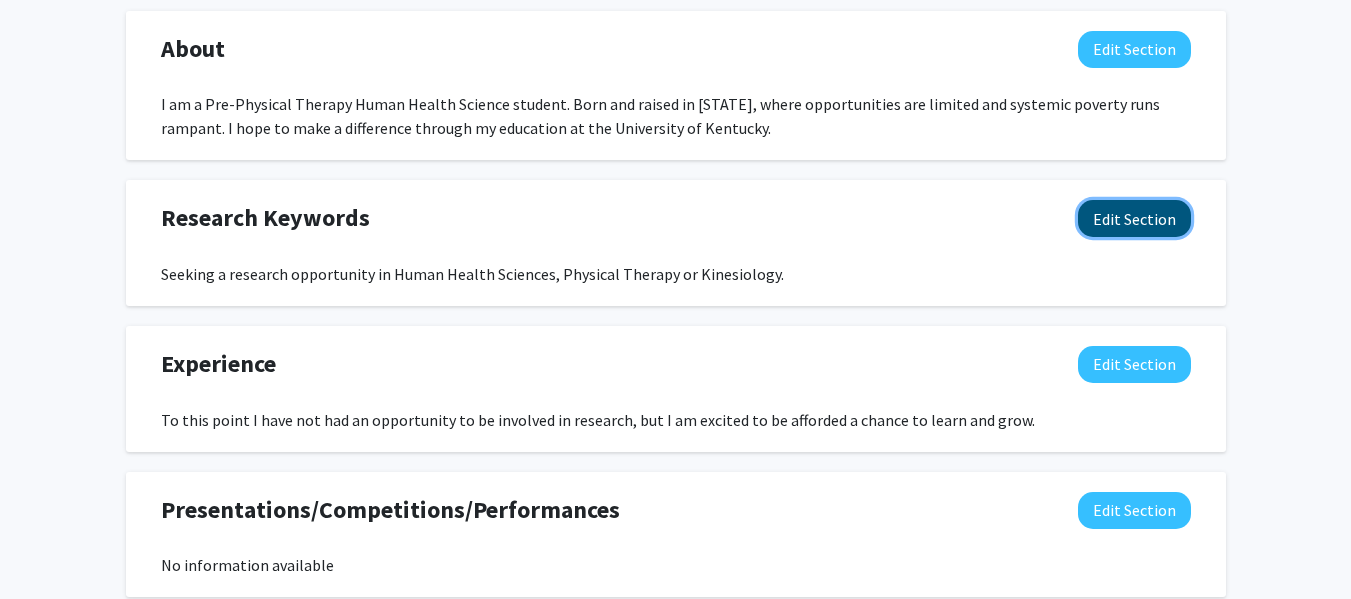 click on "Edit Section" 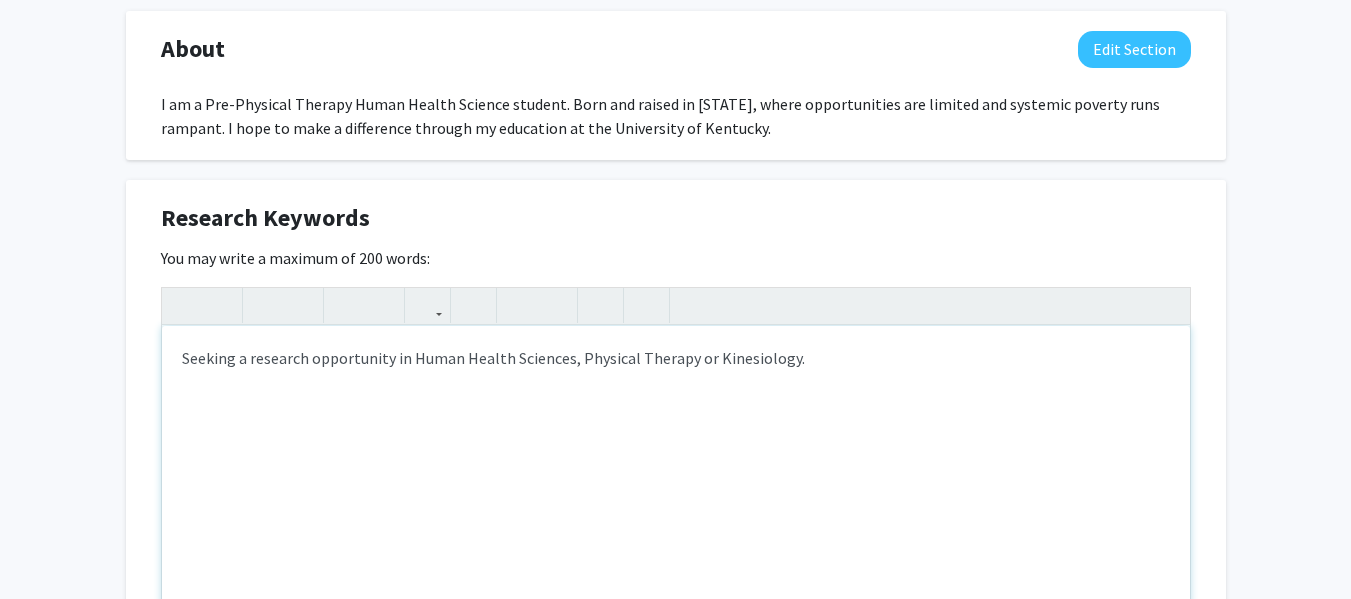 click on "Seeking a research opportunity in Human Health Sciences, Physical Therapy or Kinesiology." at bounding box center (676, 476) 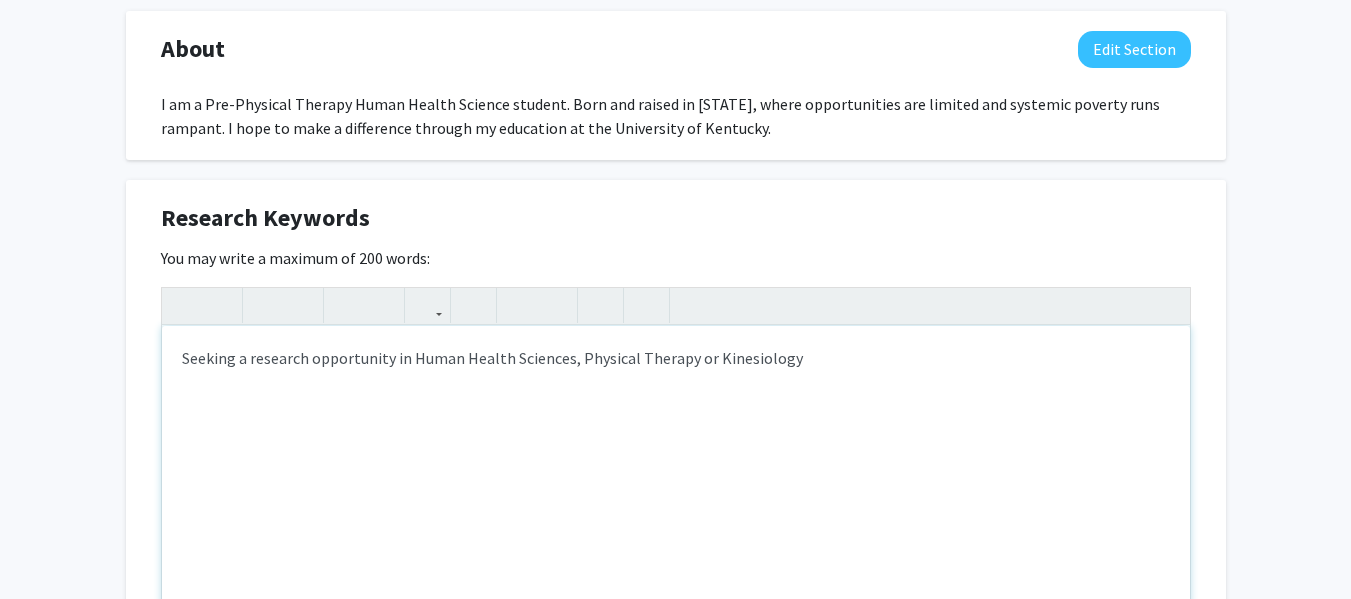 click on "Seeking a research opportunity in Human Health Sciences, Physical Therapy or Kinesiology" at bounding box center [676, 476] 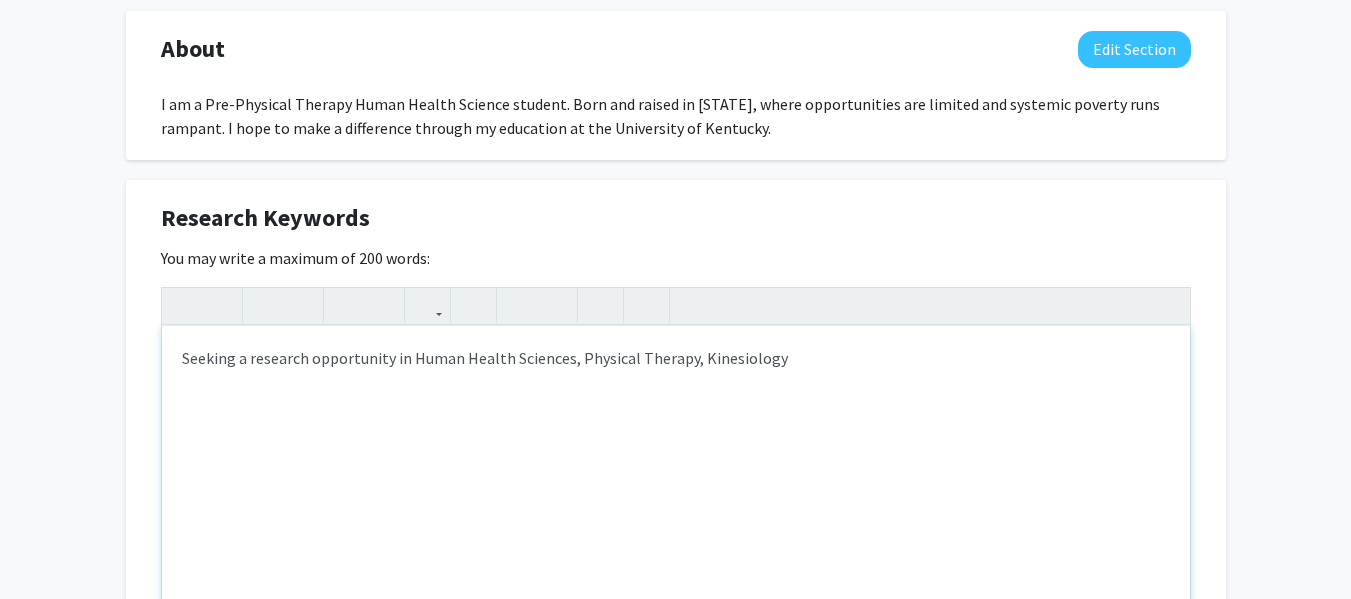 click on "Seeking a research opportunity in Human Health Sciences, Physical Therapy, Kinesiology" at bounding box center (676, 476) 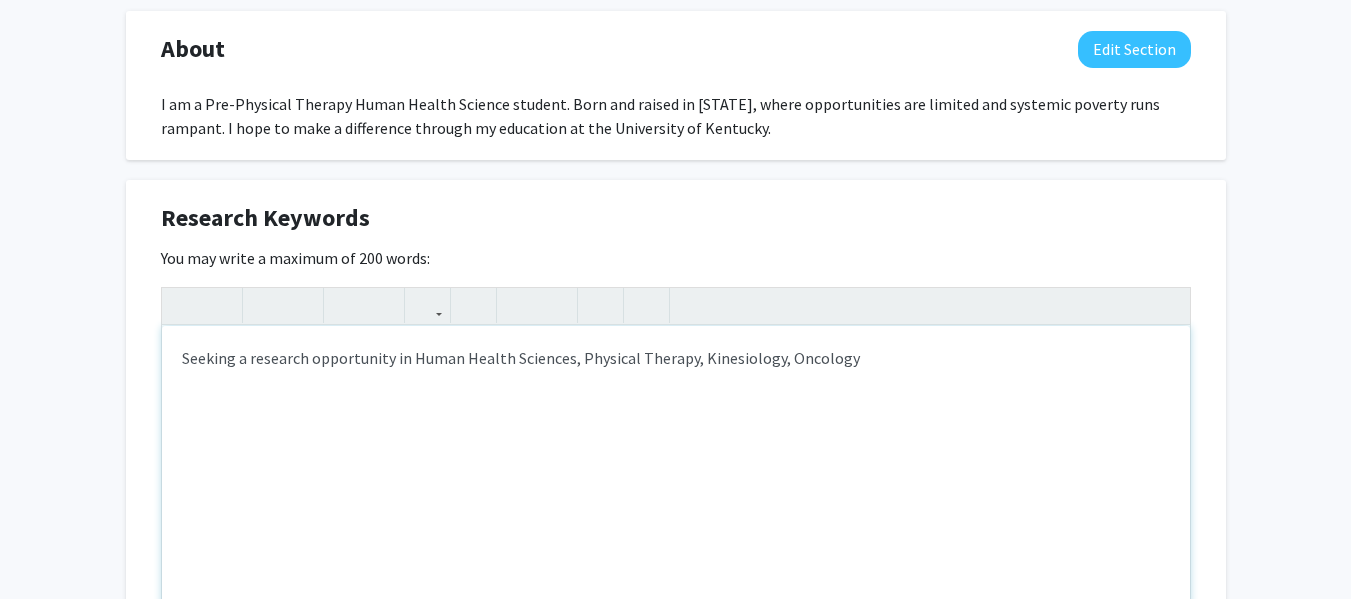 click on "Seeking a research opportunity in Human Health Sciences, Physical Therapy, Kinesiology, Oncology" at bounding box center [676, 476] 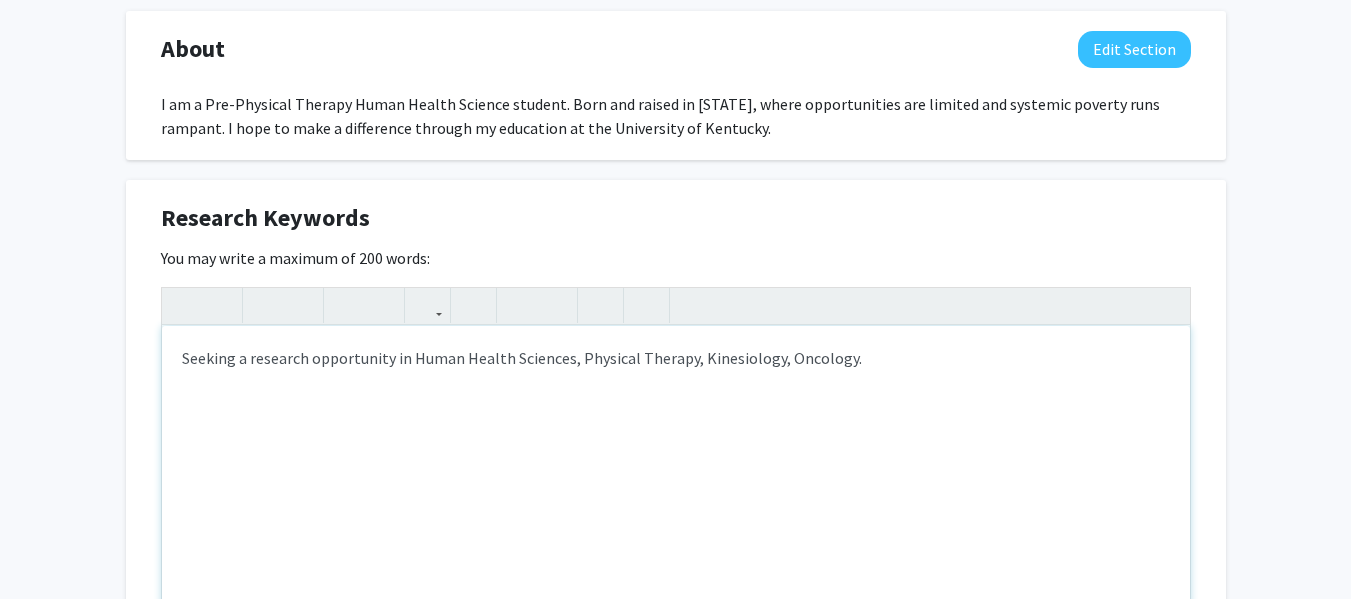 click on "Seeking a research opportunity in Human Health Sciences, Physical Therapy, Kinesiology, Oncology." at bounding box center (676, 476) 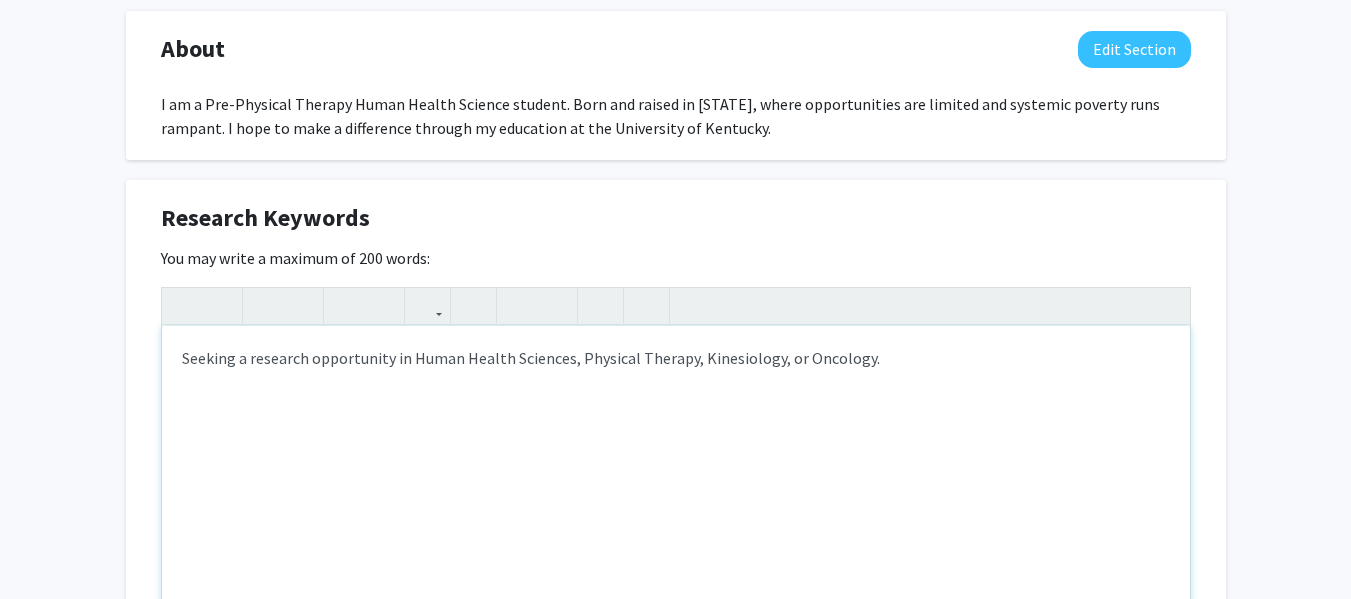 click on "Seeking a research opportunity in Human Health Sciences, Physical Therapy, Kinesiology, or Oncology." at bounding box center [676, 476] 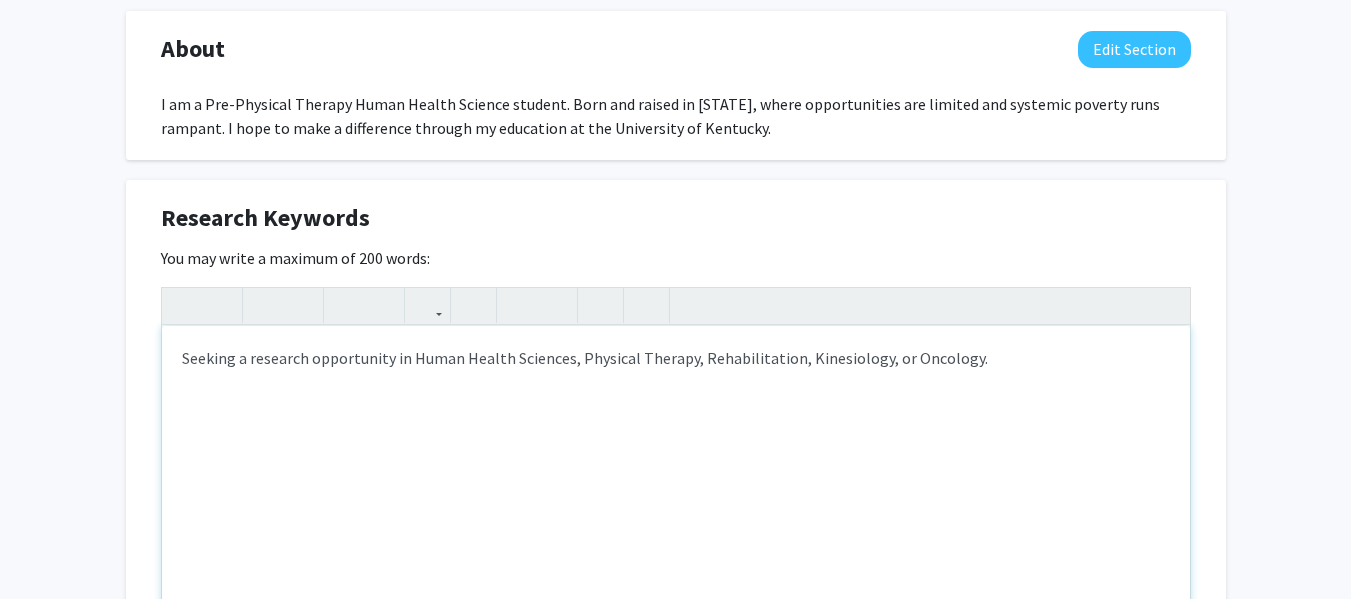 type on "Seeking a research opportunity in Human Health Sciences, Physical Therapy, Rehabilitation, Kinesiology, or Oncology." 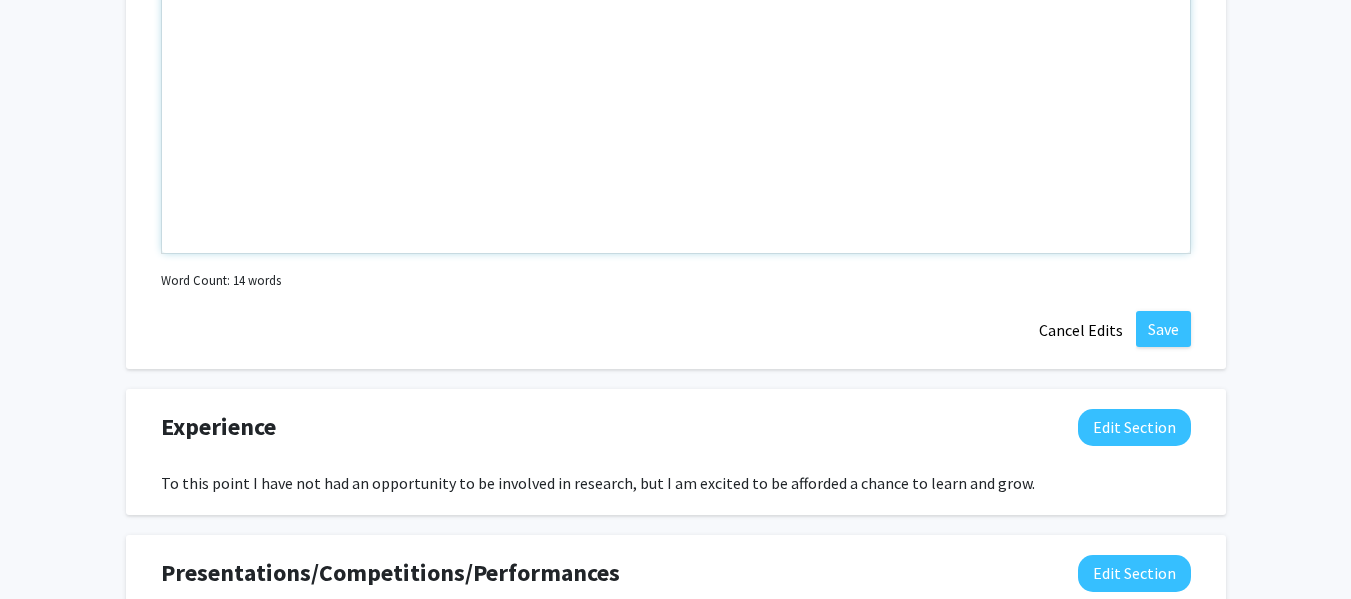 scroll, scrollTop: 1326, scrollLeft: 0, axis: vertical 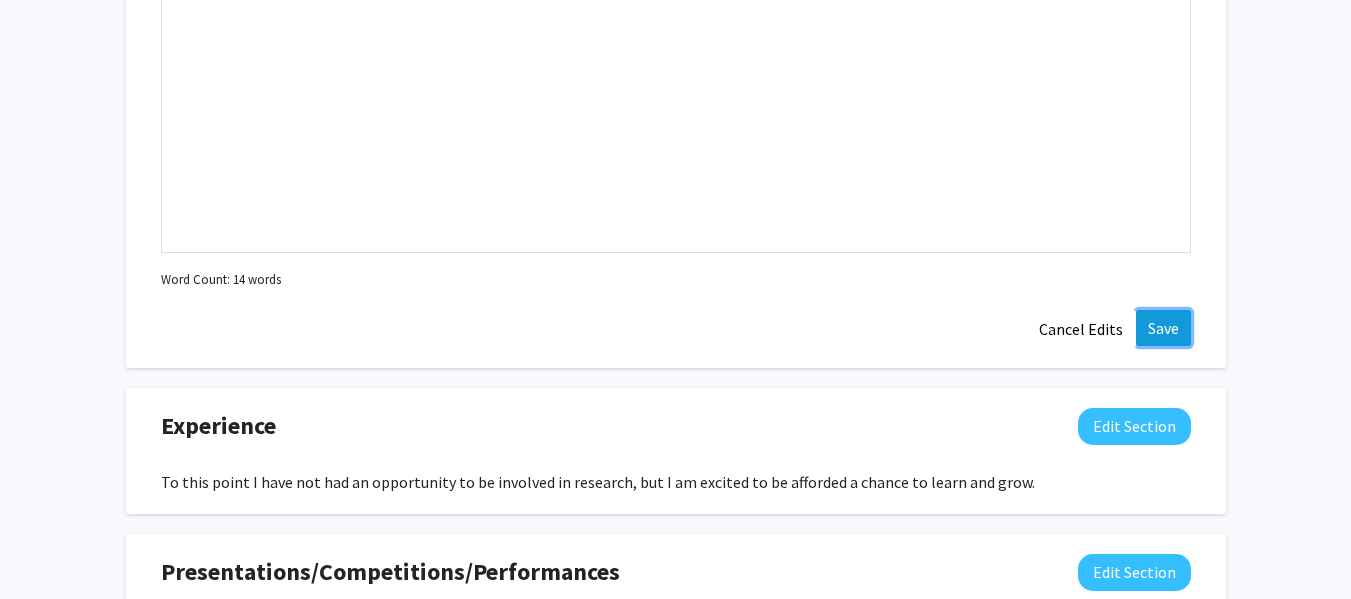 click on "Save" 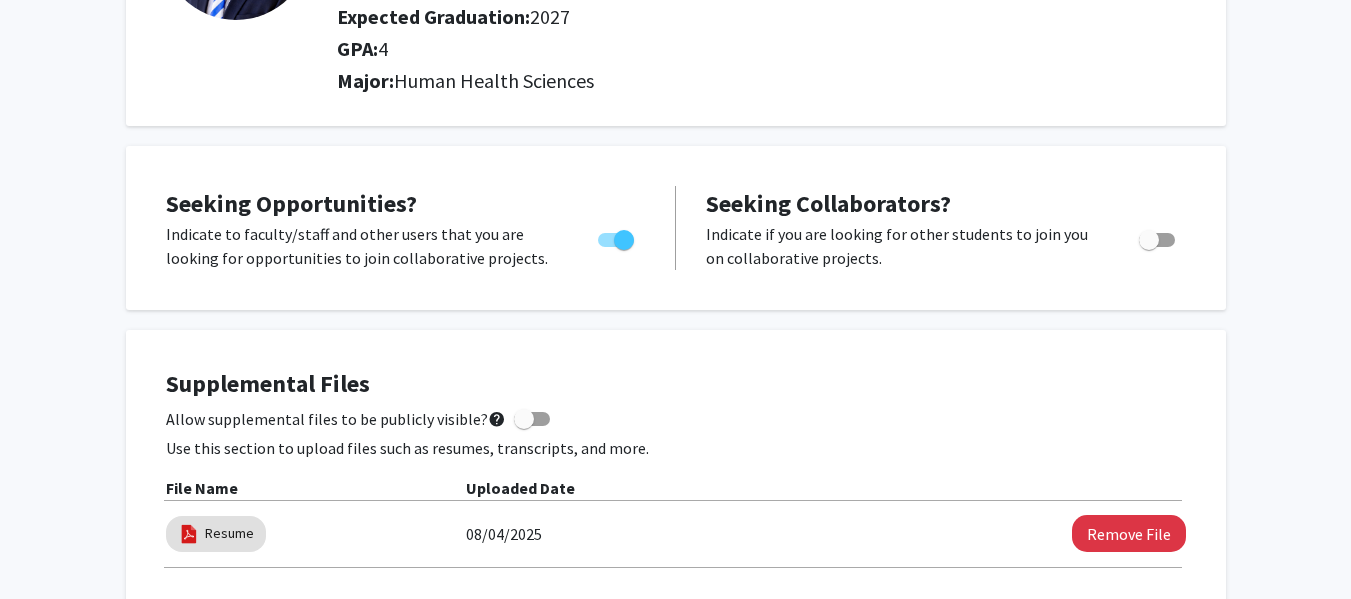 scroll, scrollTop: 0, scrollLeft: 0, axis: both 